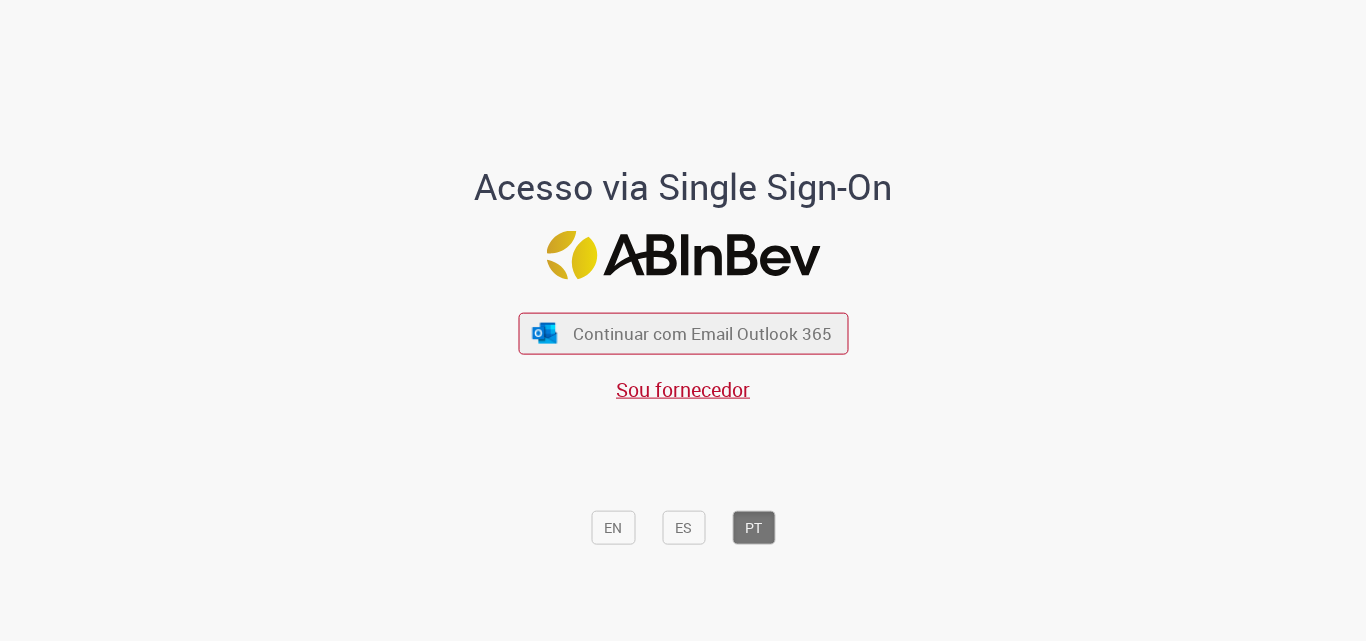 scroll, scrollTop: 0, scrollLeft: 0, axis: both 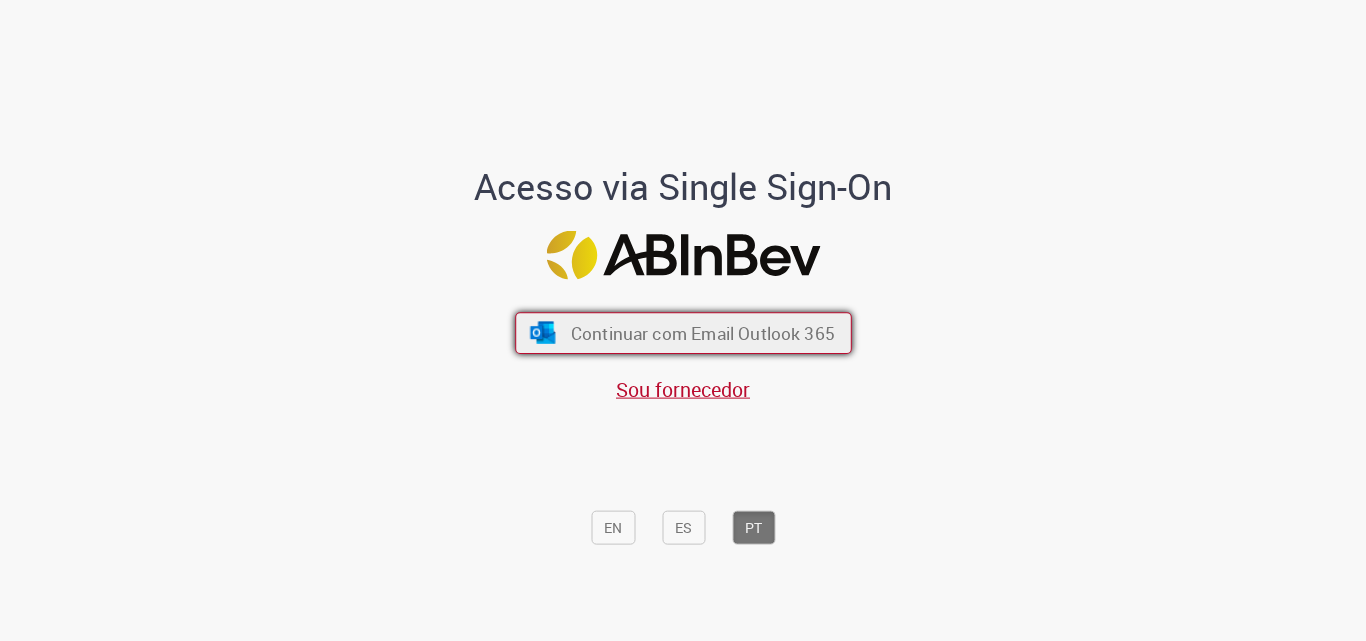click on "Continuar com Email Outlook 365" at bounding box center (702, 333) 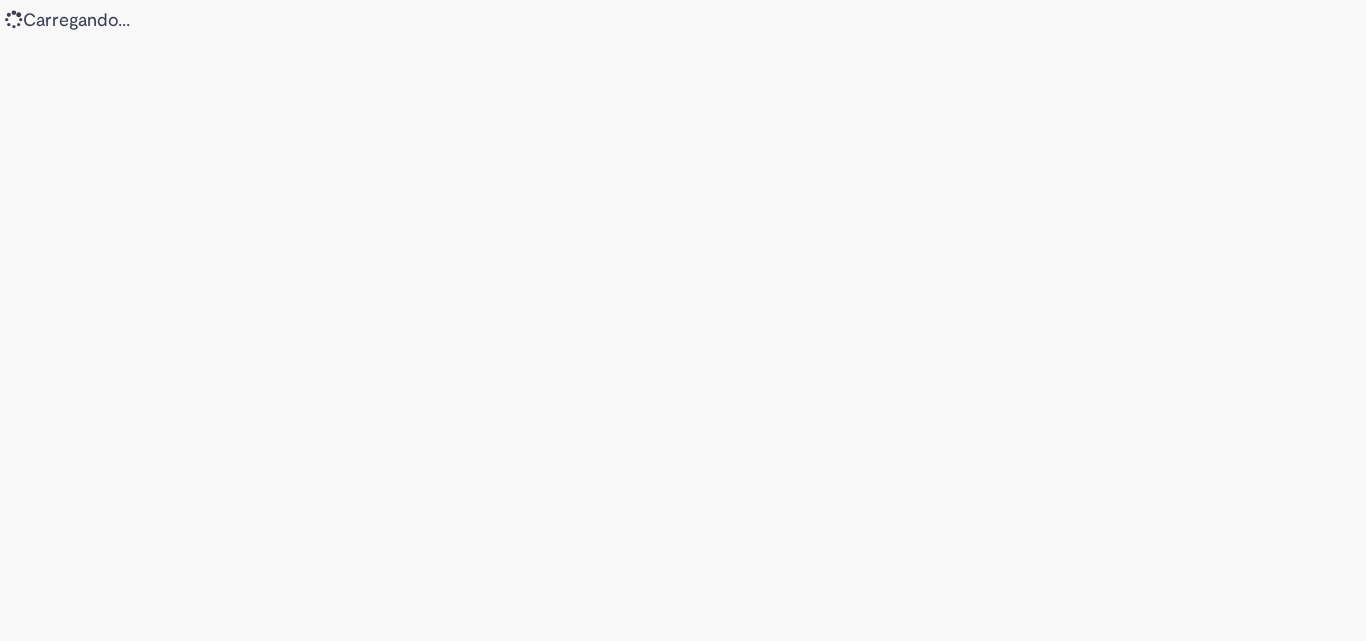 scroll, scrollTop: 0, scrollLeft: 0, axis: both 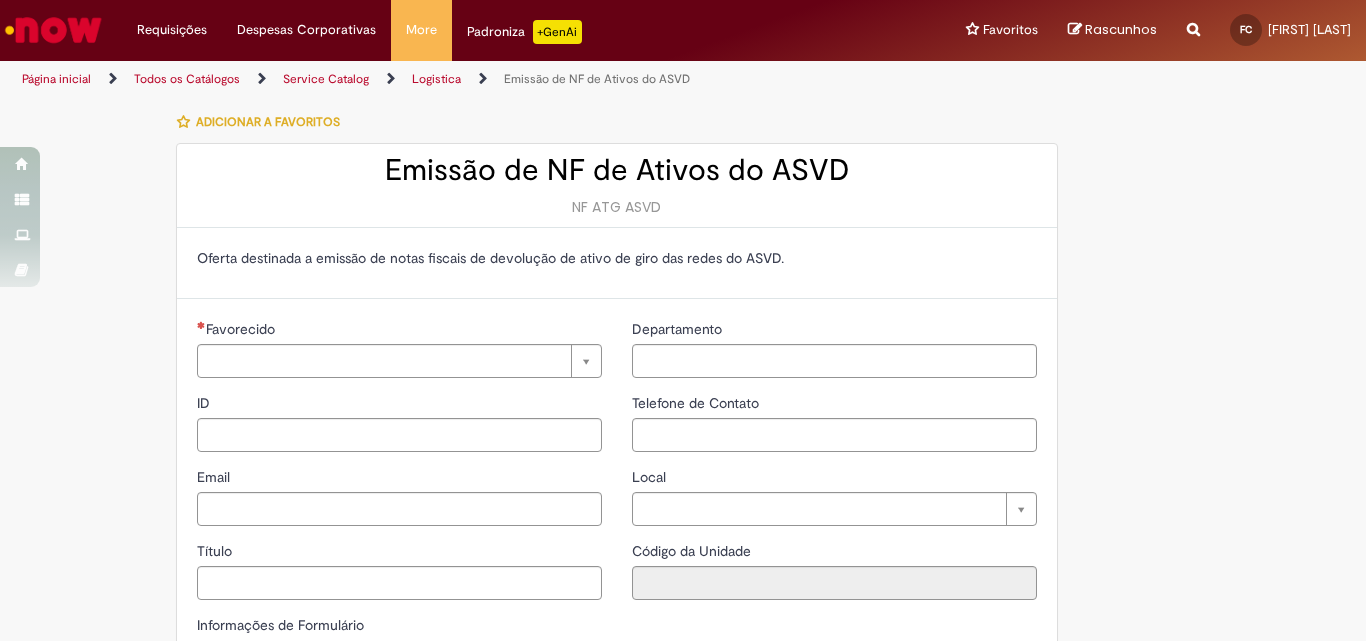 type on "**********" 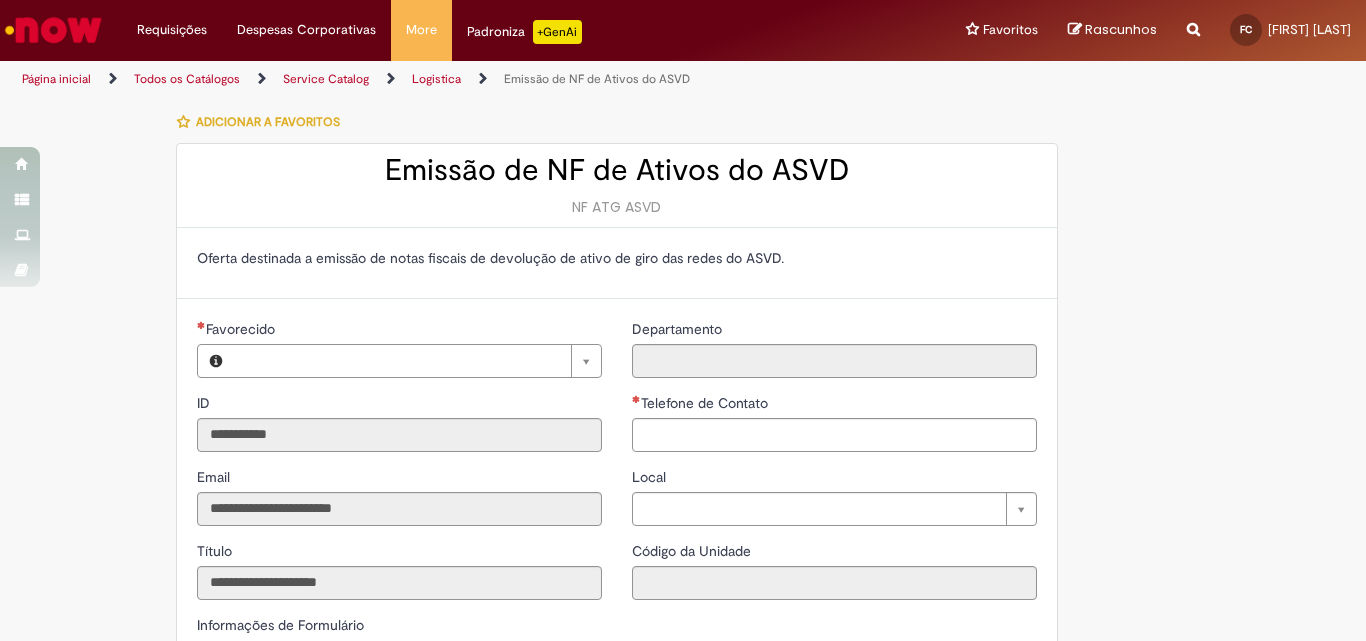type on "**********" 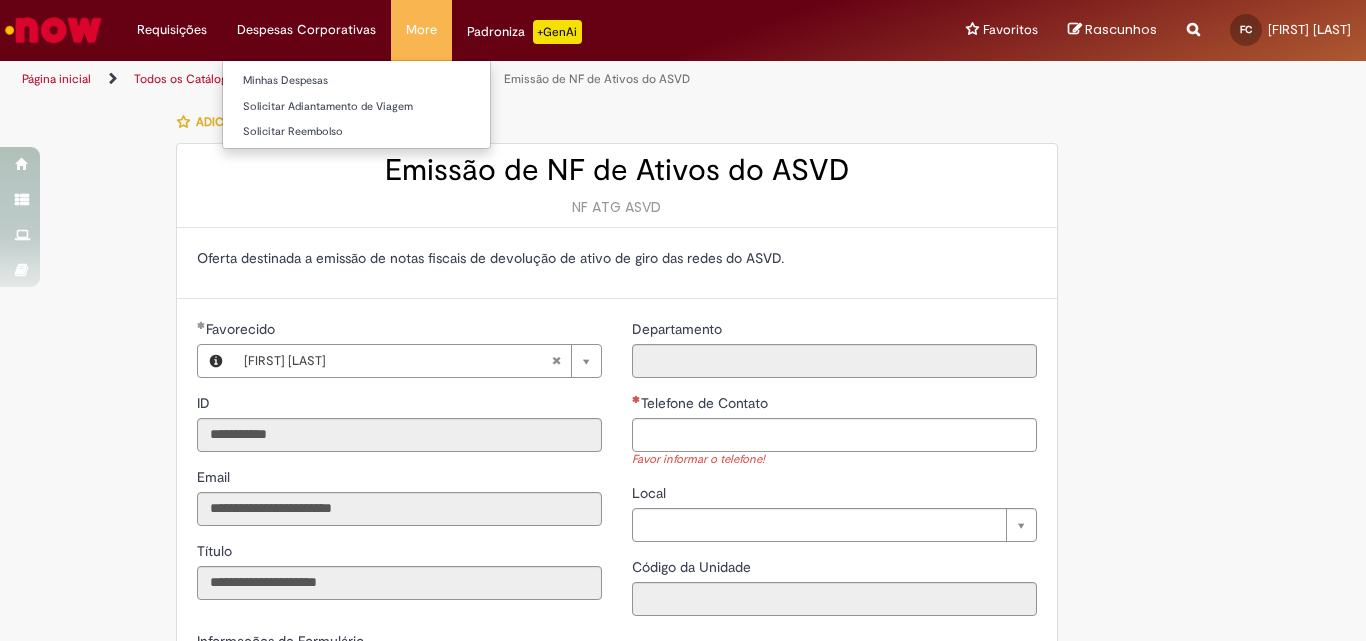 click on "Despesas Corporativas
Minhas Despesas
Solicitar Adiantamento de Viagem
Solicitar Reembolso" at bounding box center [172, 30] 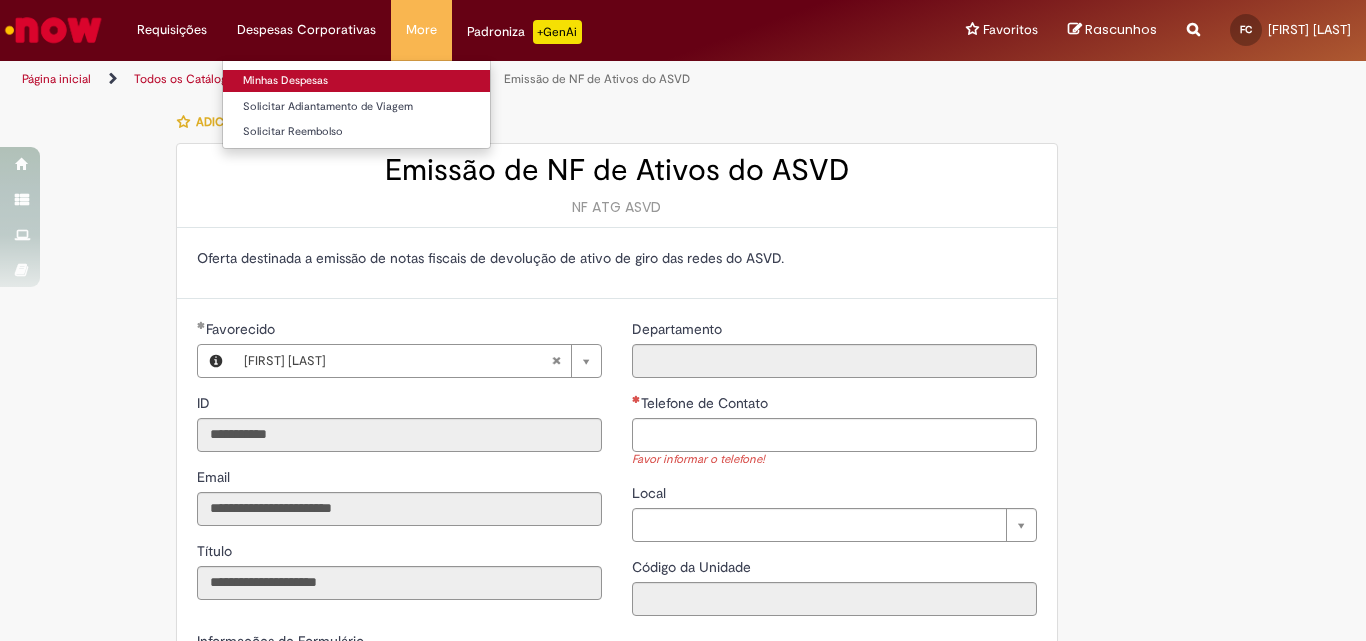 click on "Minhas Despesas" at bounding box center [356, 81] 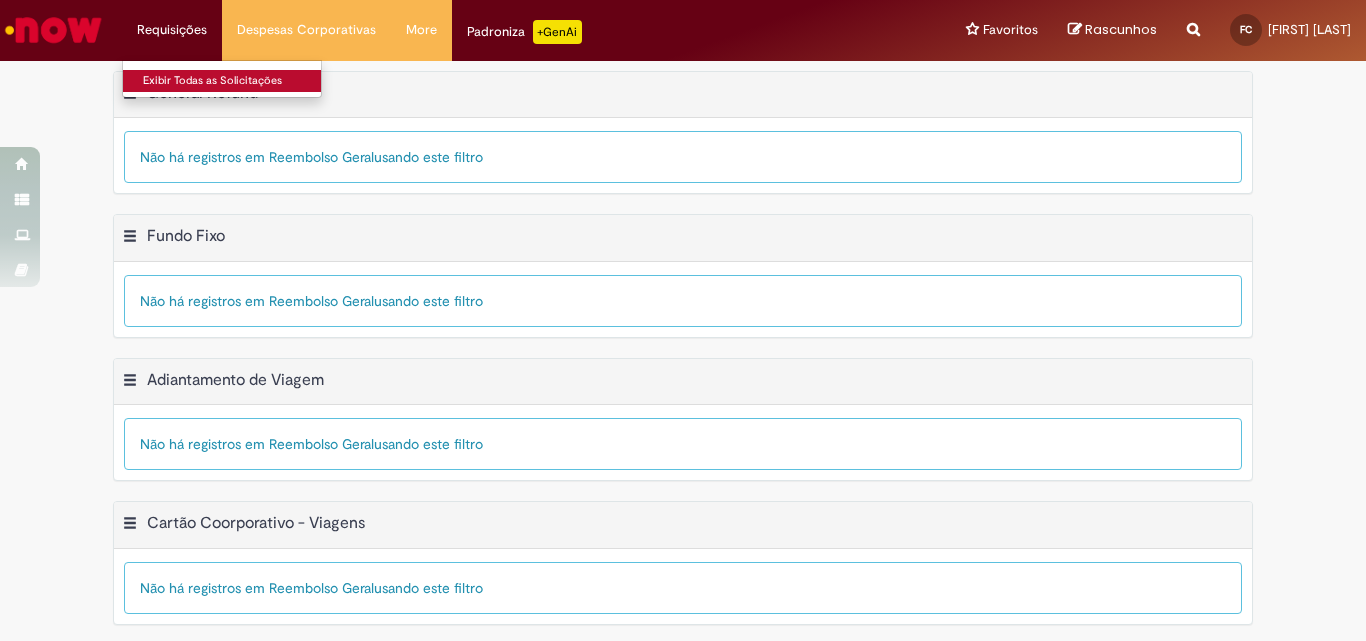 click on "Exibir Todas as Solicitações" at bounding box center (233, 81) 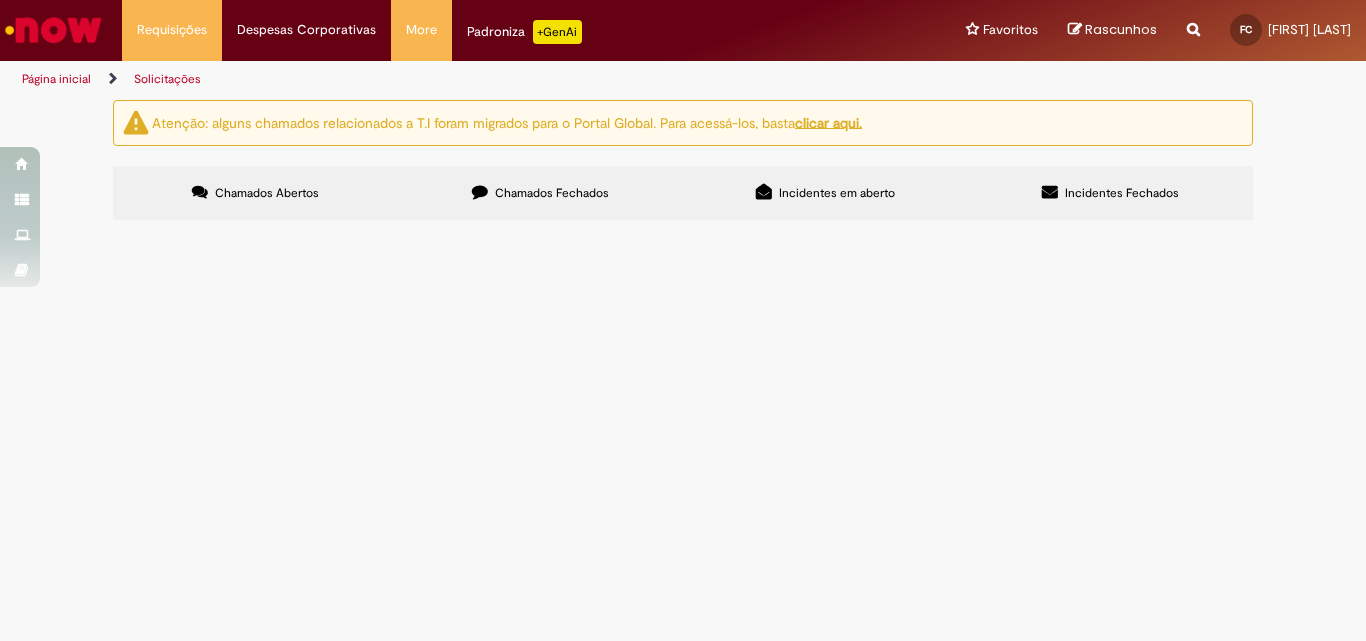 click on "Chamados Fechados" at bounding box center (552, 193) 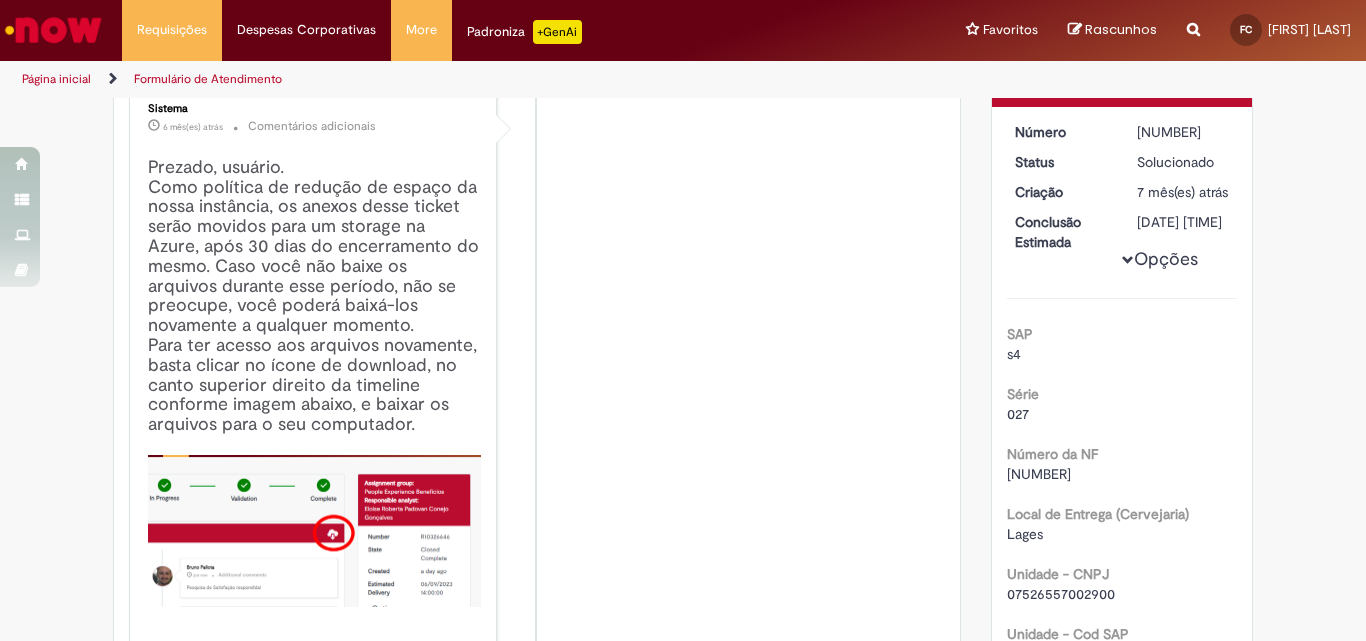 scroll, scrollTop: 0, scrollLeft: 0, axis: both 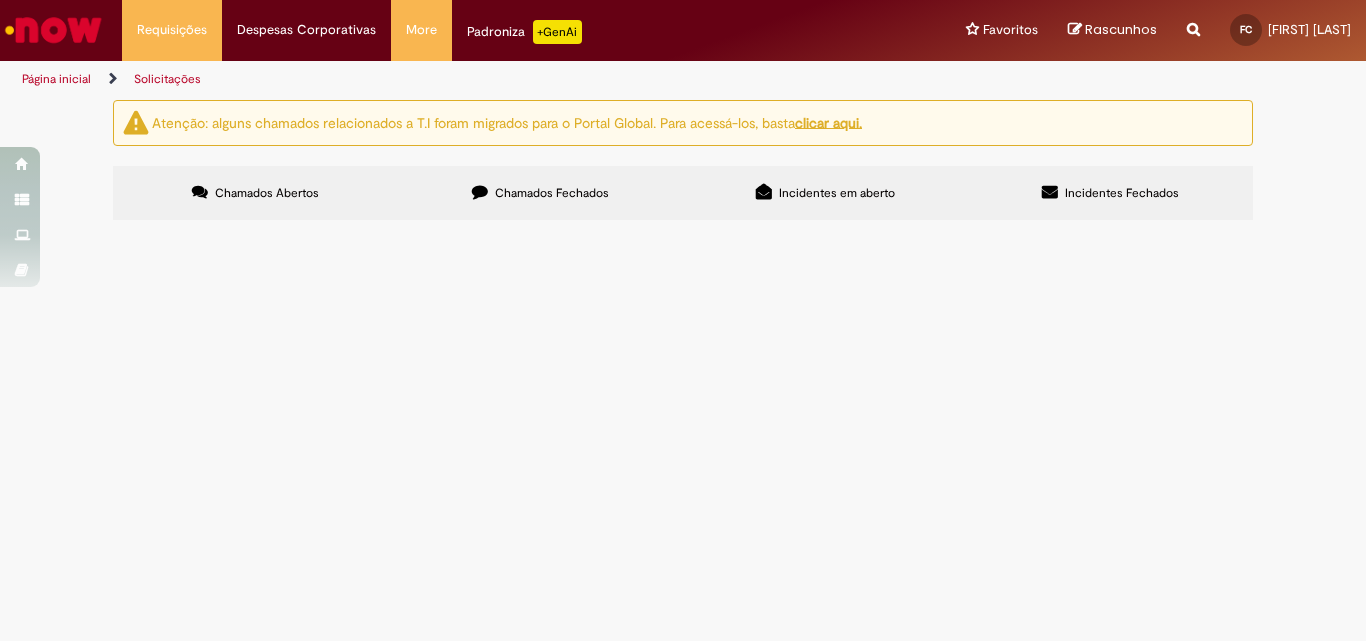 click on "Chamados Fechados" at bounding box center [540, 193] 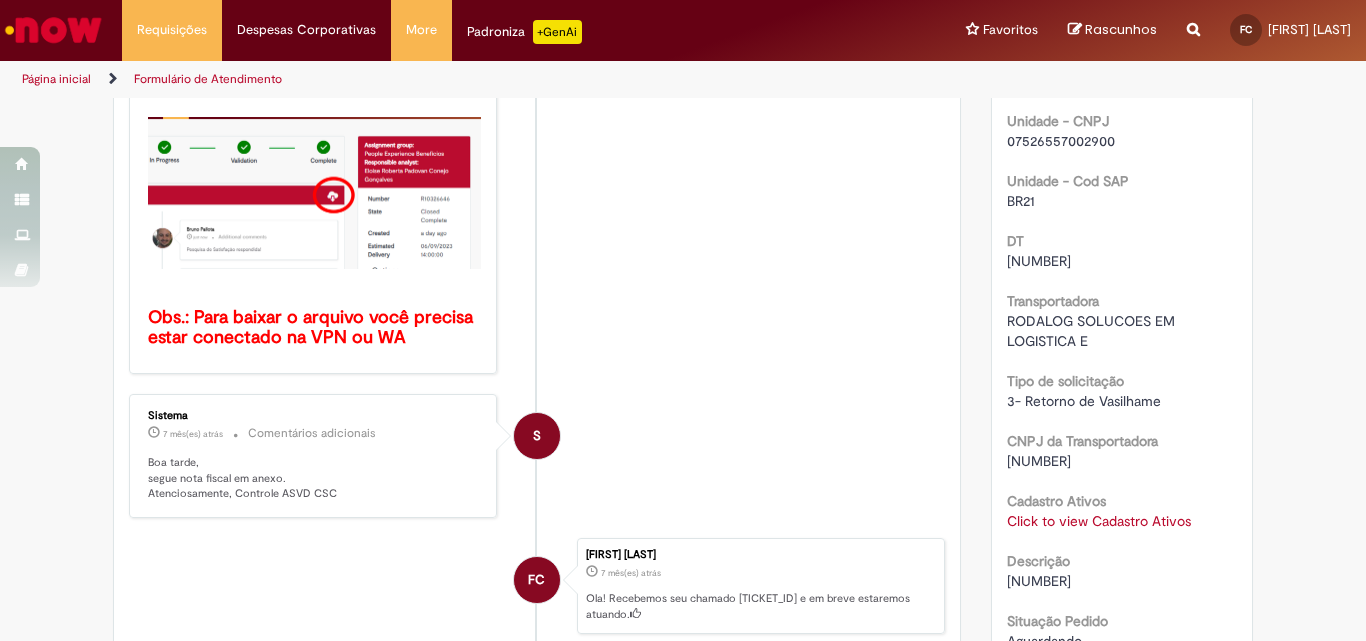 scroll, scrollTop: 0, scrollLeft: 0, axis: both 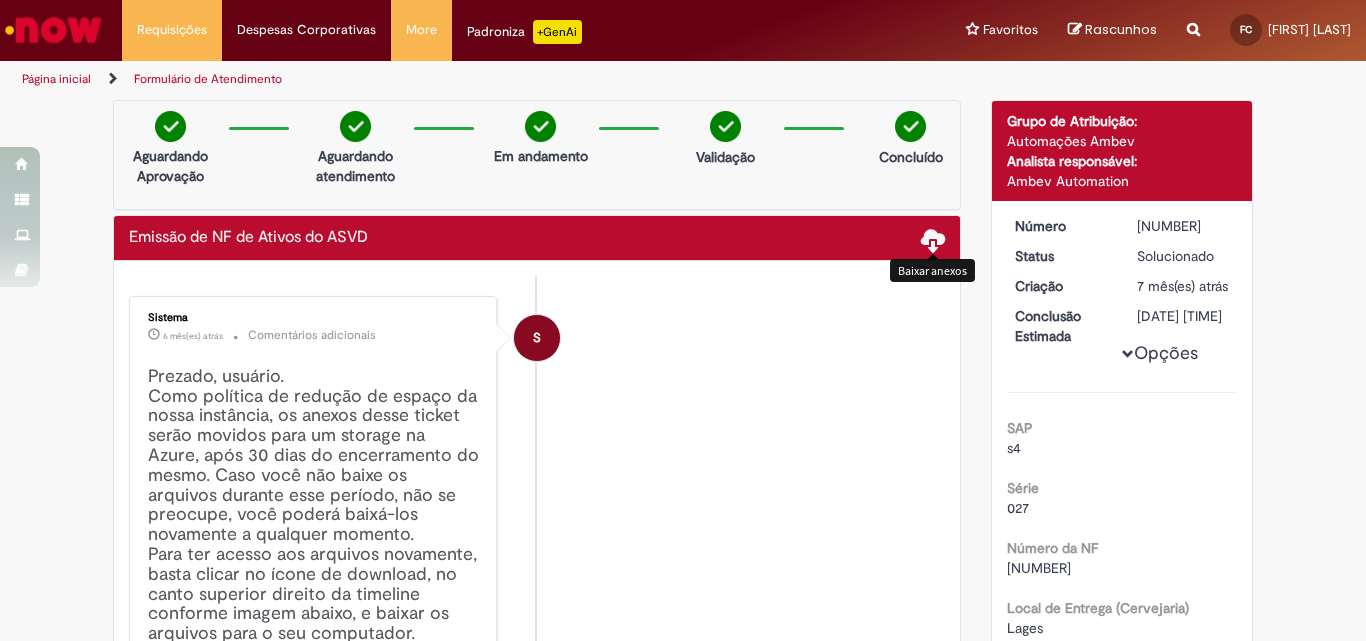 click at bounding box center (933, 239) 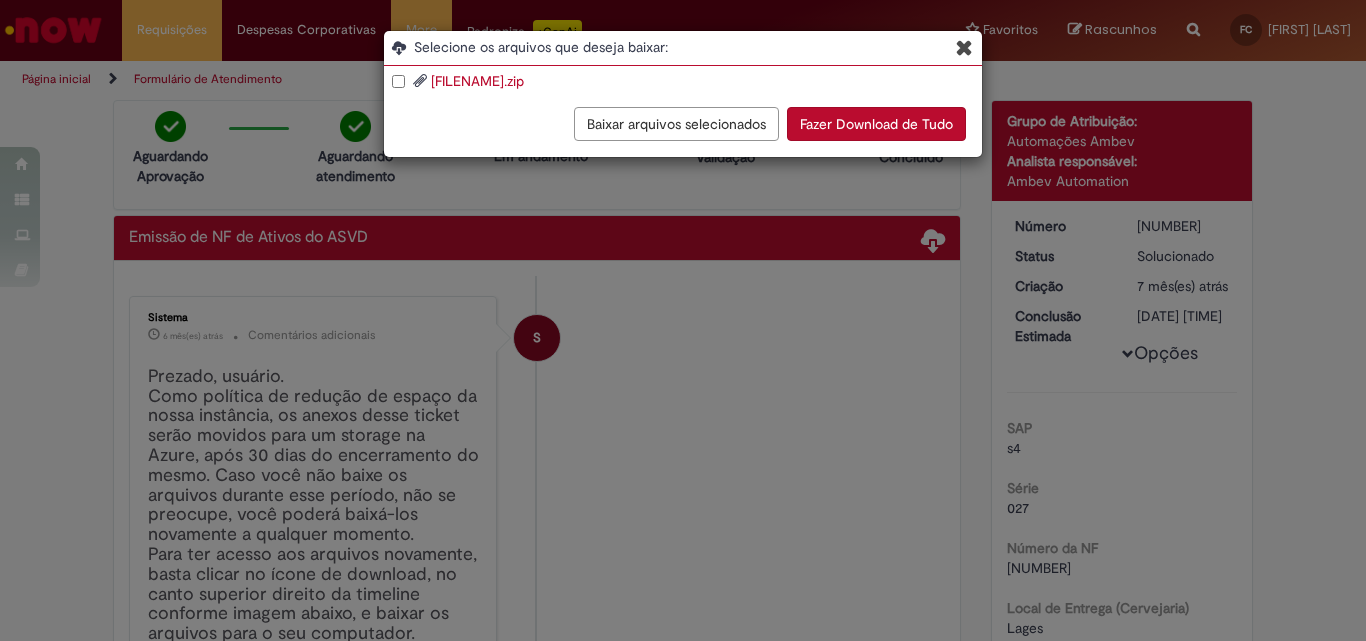 click on "Selecione os arquivos que deseja baixar:
42250156228356018189550270000891631461962173.zip
Baixar arquivos selecionados   Fazer Download de Tudo" at bounding box center [683, 320] 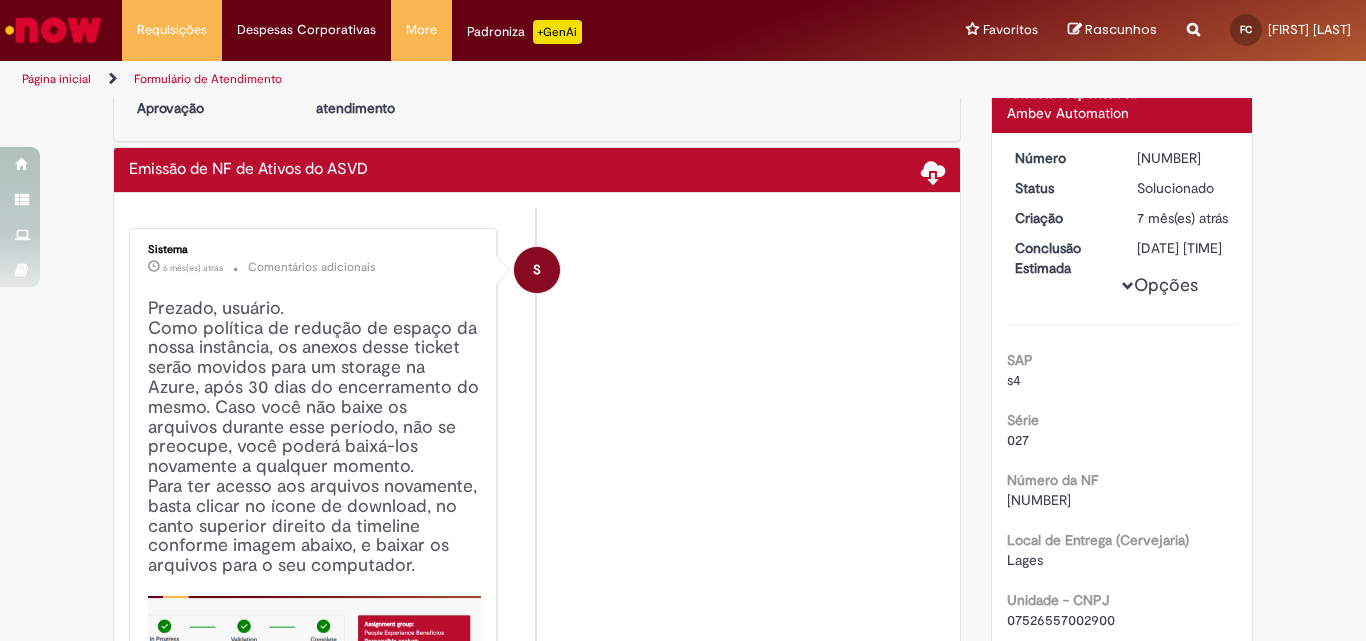 scroll, scrollTop: 368, scrollLeft: 0, axis: vertical 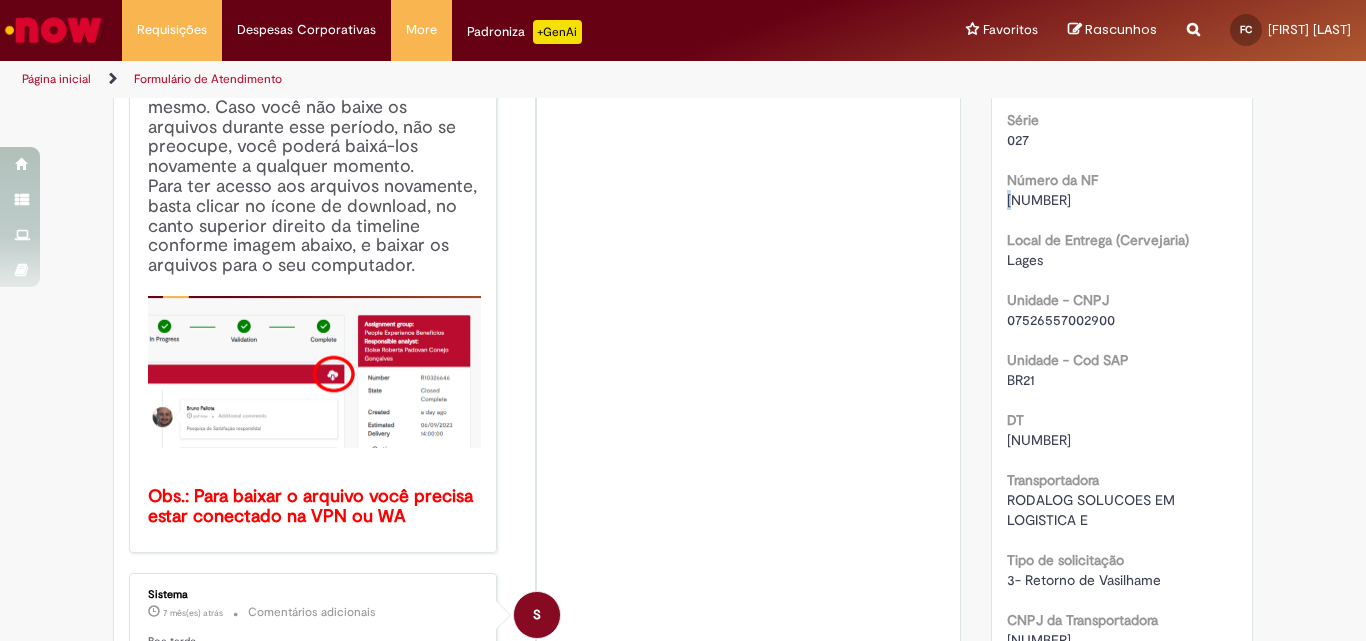 click on "089163" at bounding box center [1039, 200] 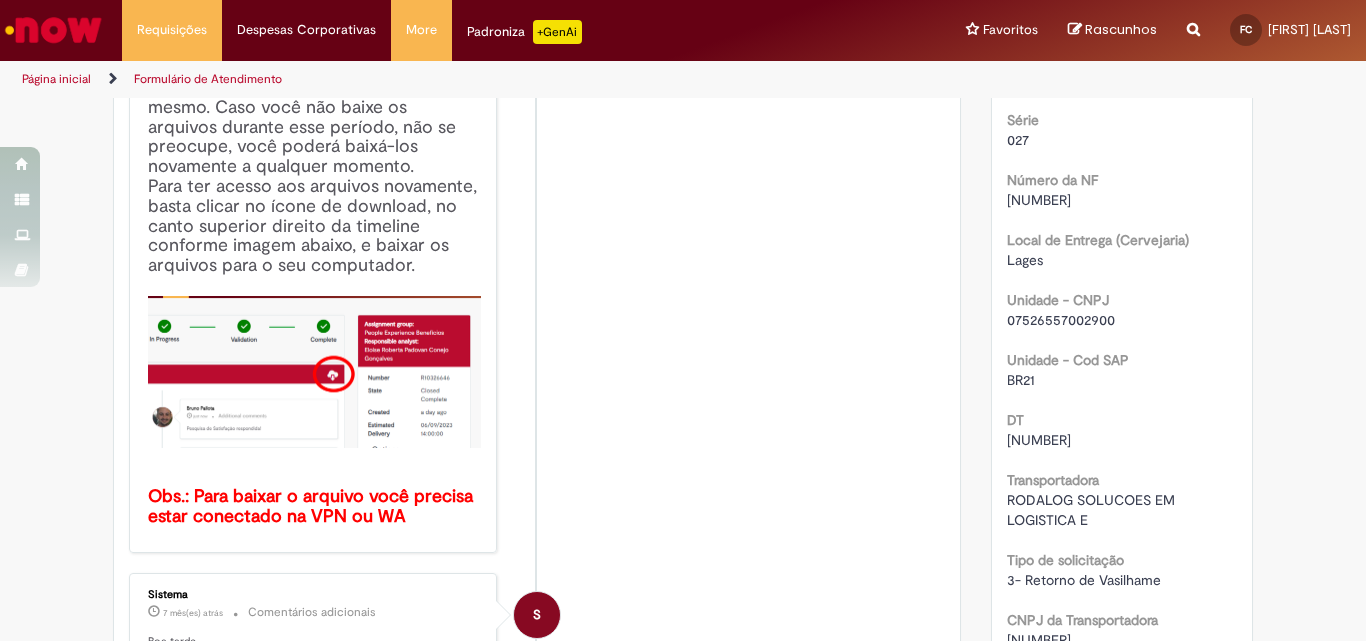 click on "089163" at bounding box center [1039, 200] 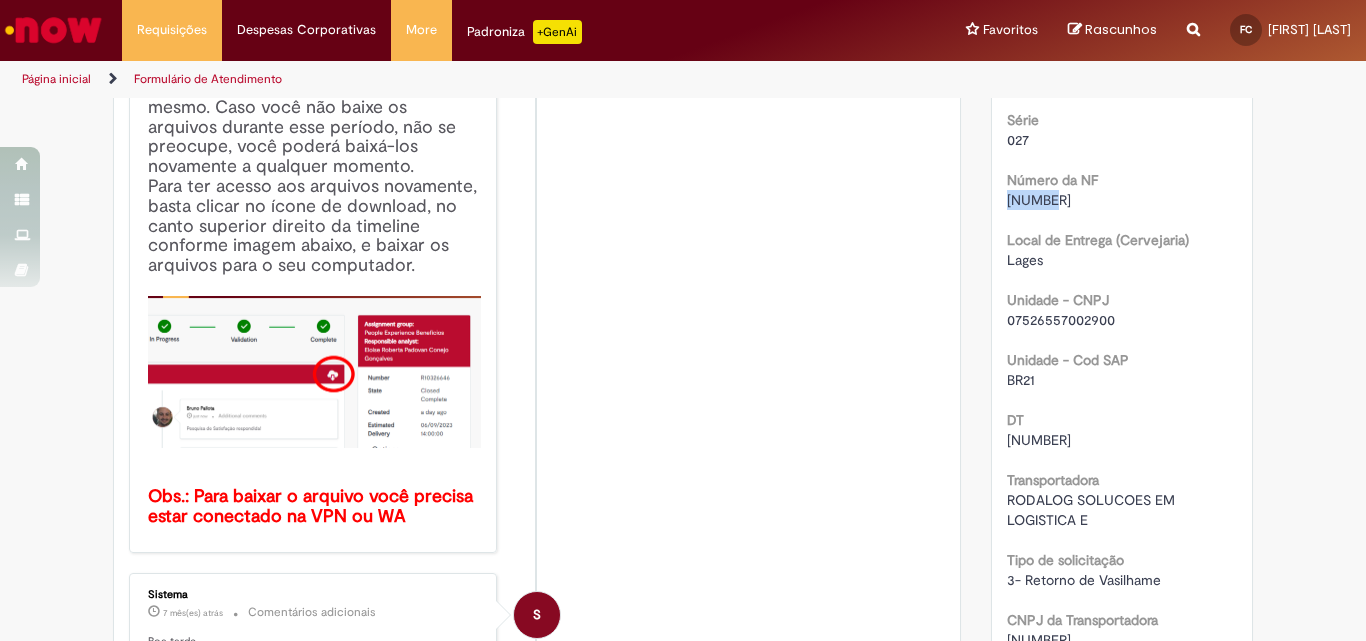 click on "089163" at bounding box center [1039, 200] 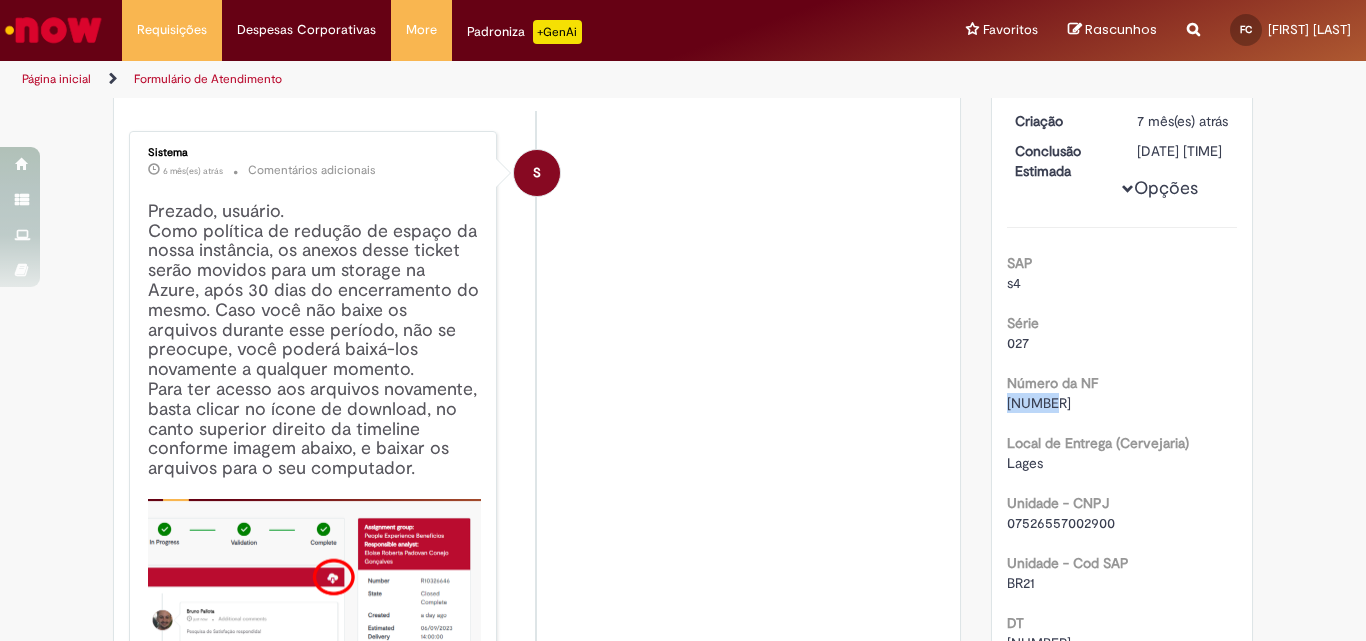 scroll, scrollTop: 0, scrollLeft: 0, axis: both 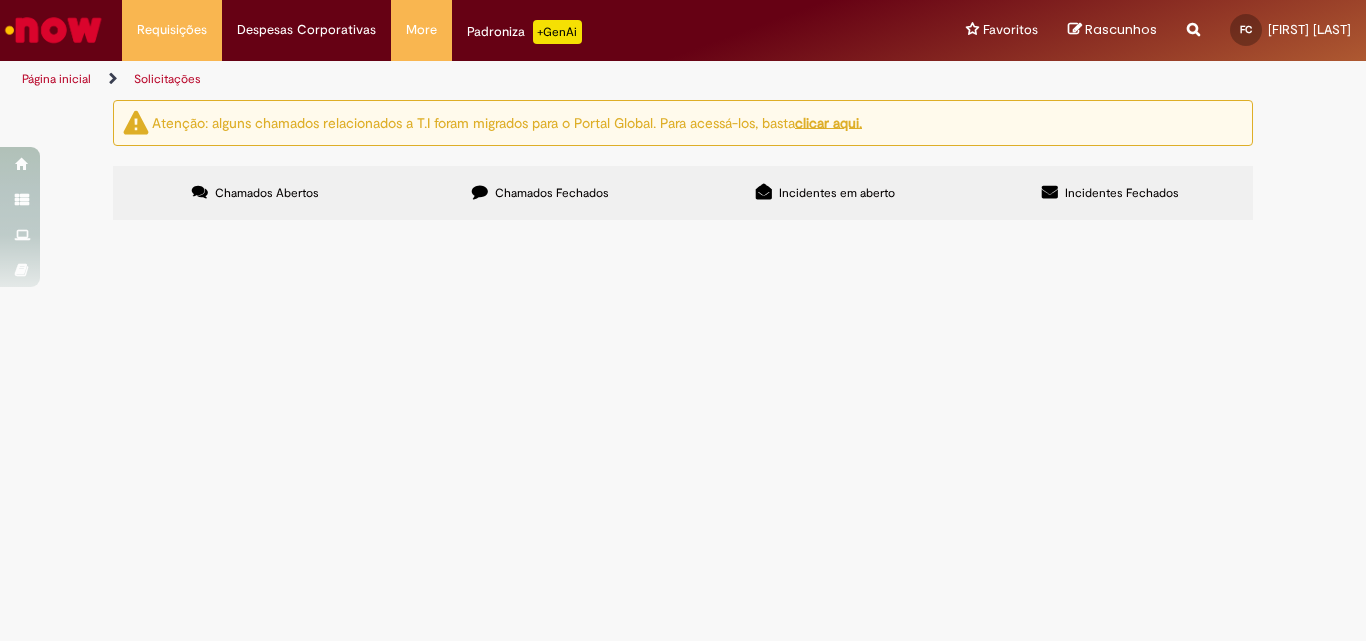 click on "Chamados Fechados" at bounding box center (540, 193) 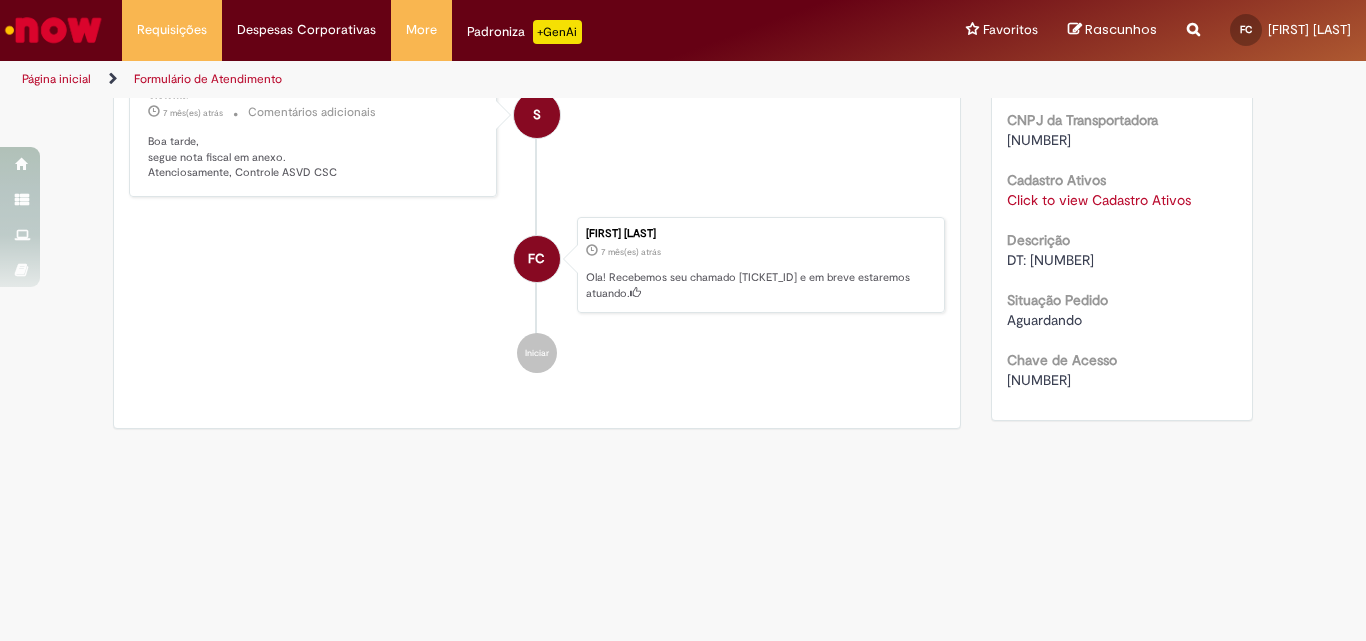 scroll, scrollTop: 0, scrollLeft: 0, axis: both 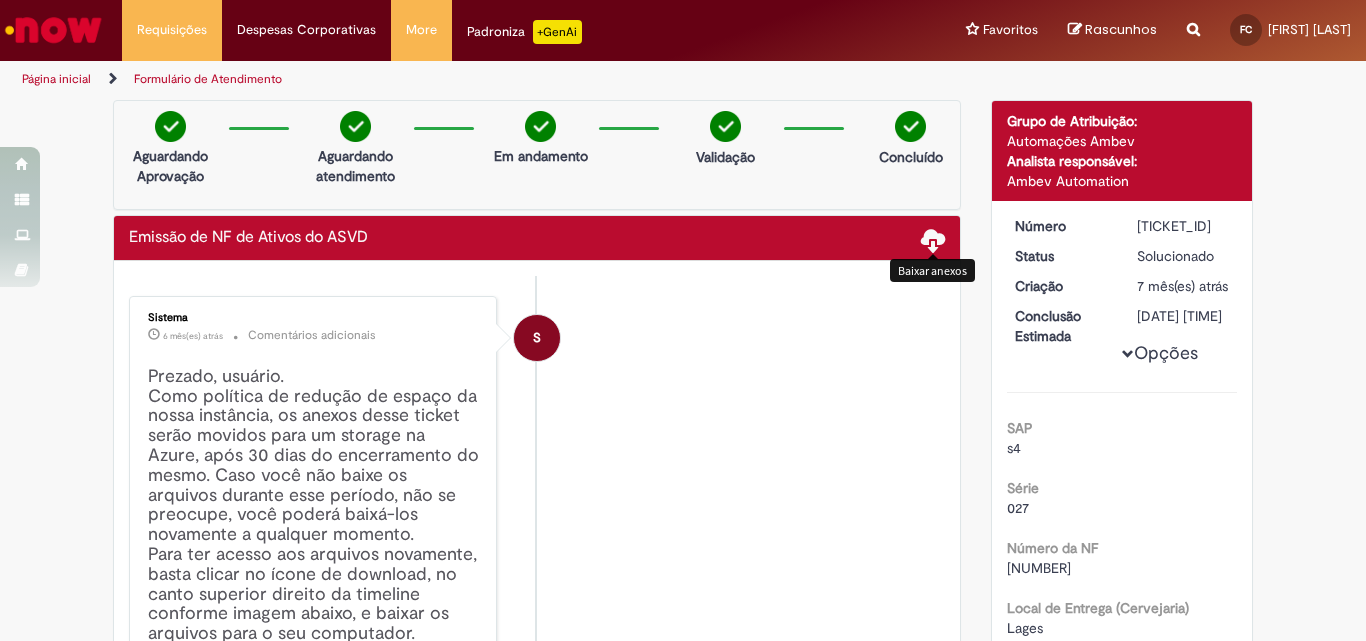 click at bounding box center (933, 239) 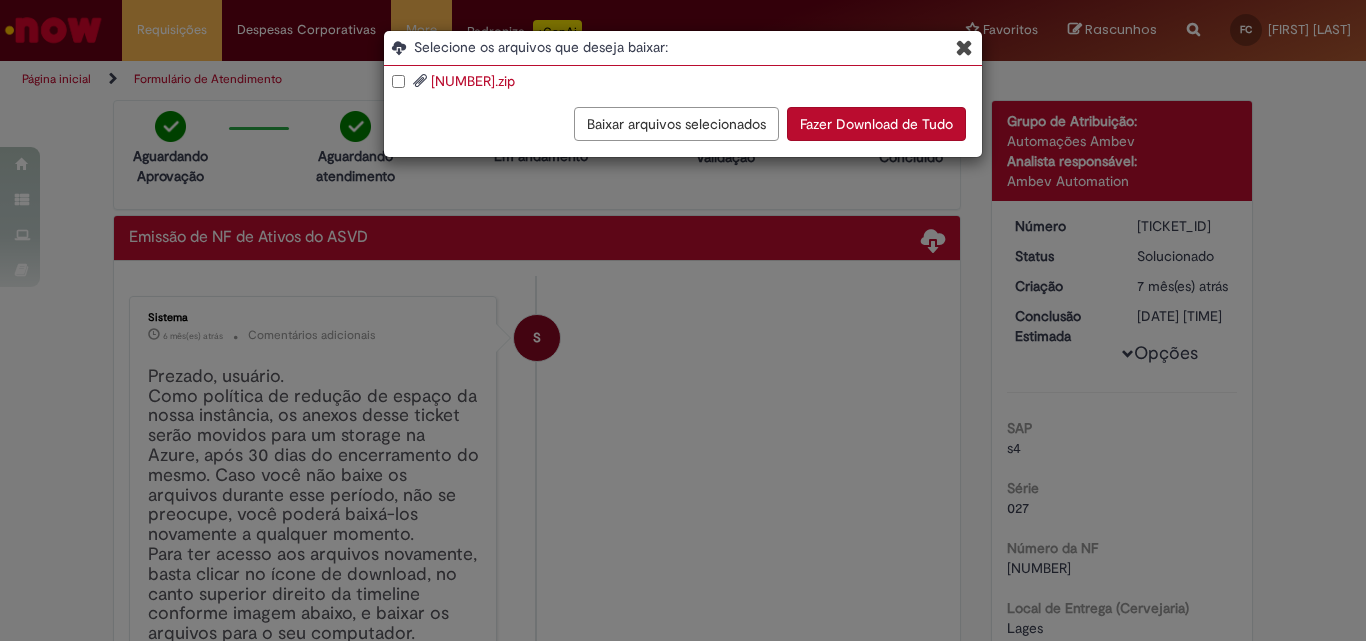 click on "Selecione os arquivos que deseja baixar:
42250156228356018189550270000891621331705530.zip
Baixar arquivos selecionados   Fazer Download de Tudo" at bounding box center [683, 320] 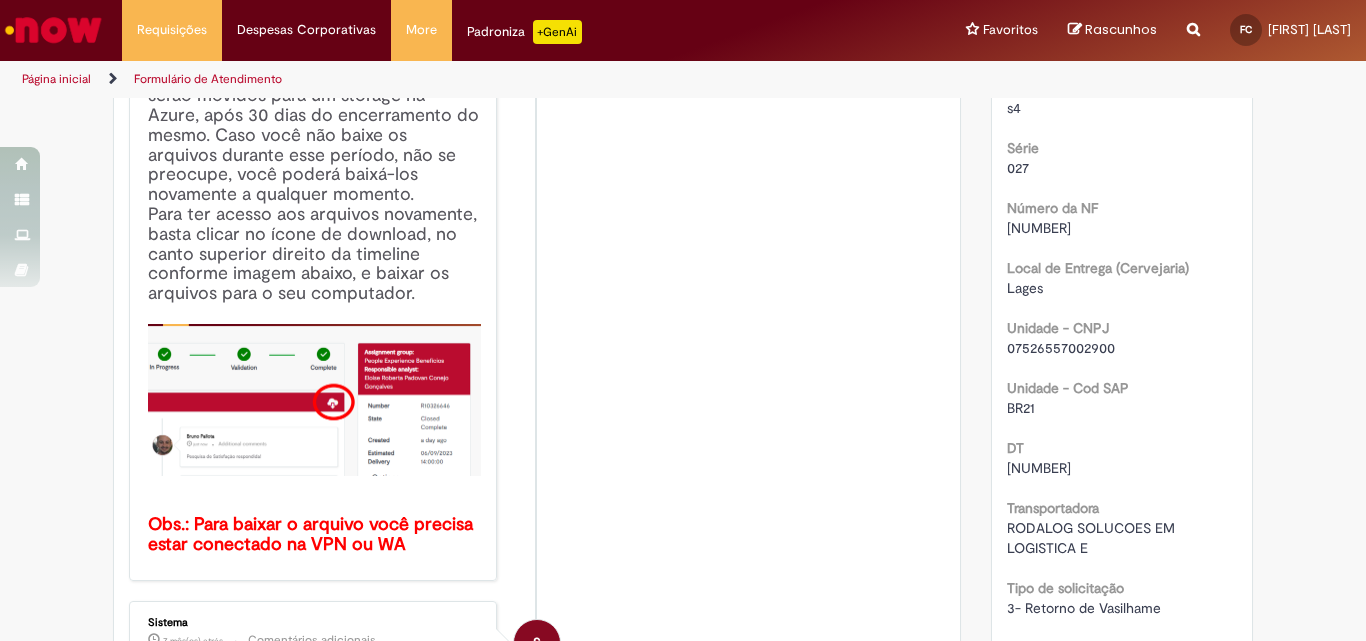 scroll, scrollTop: 0, scrollLeft: 0, axis: both 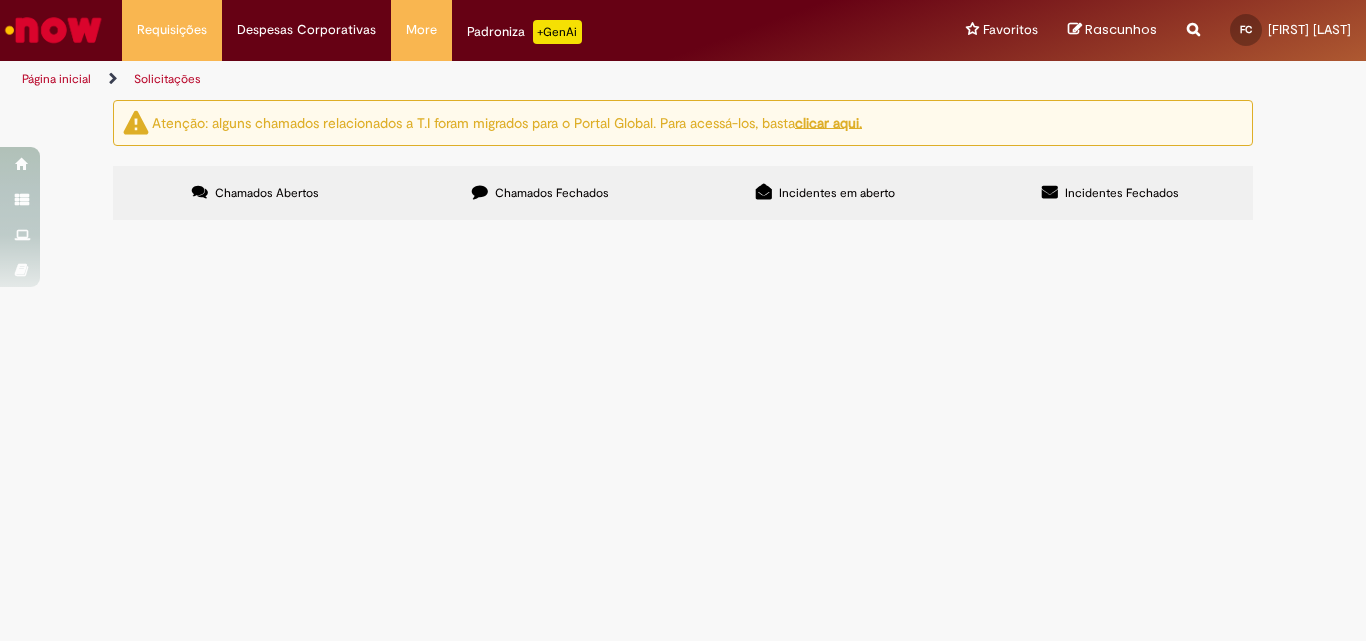 click on "Chamados Fechados" at bounding box center (540, 193) 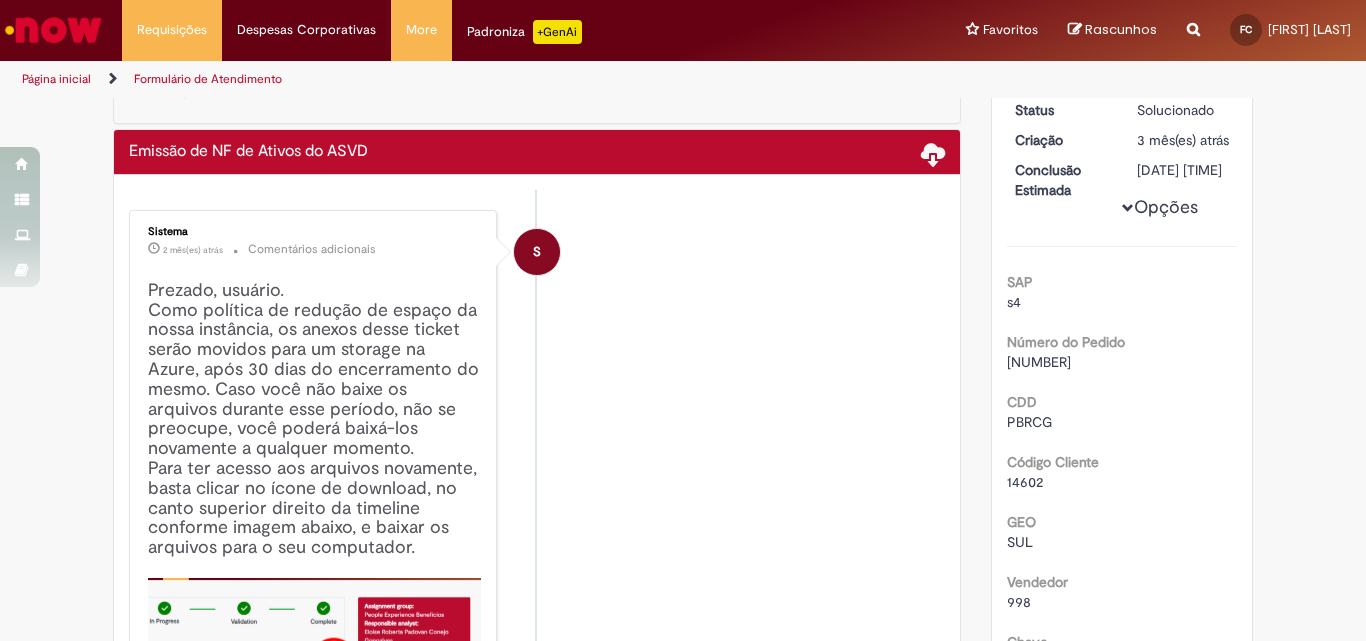 scroll, scrollTop: 0, scrollLeft: 0, axis: both 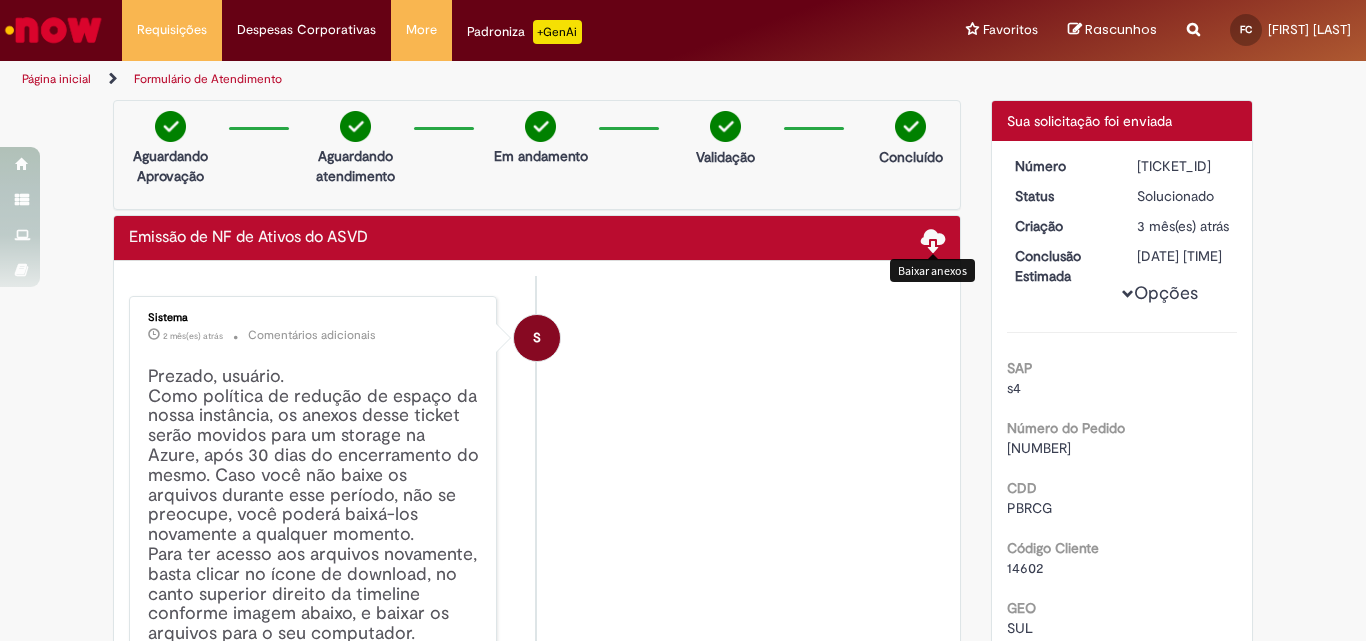 click at bounding box center [933, 239] 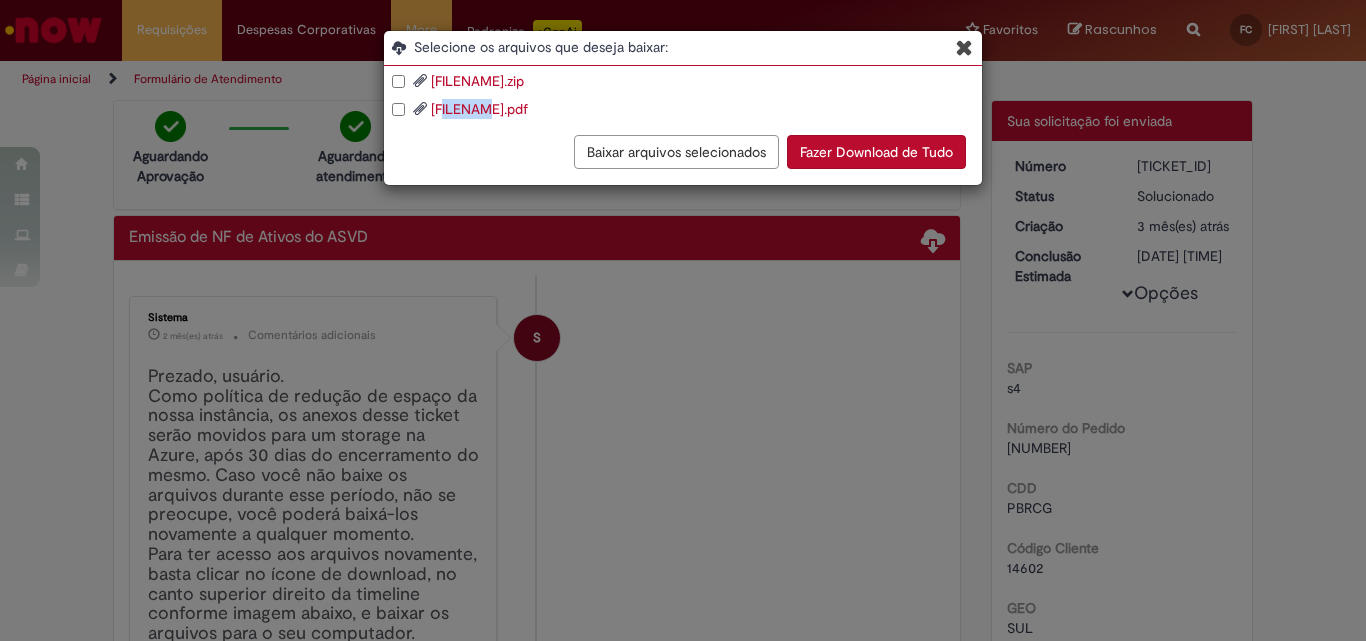 drag, startPoint x: 491, startPoint y: 109, endPoint x: 448, endPoint y: 112, distance: 43.104523 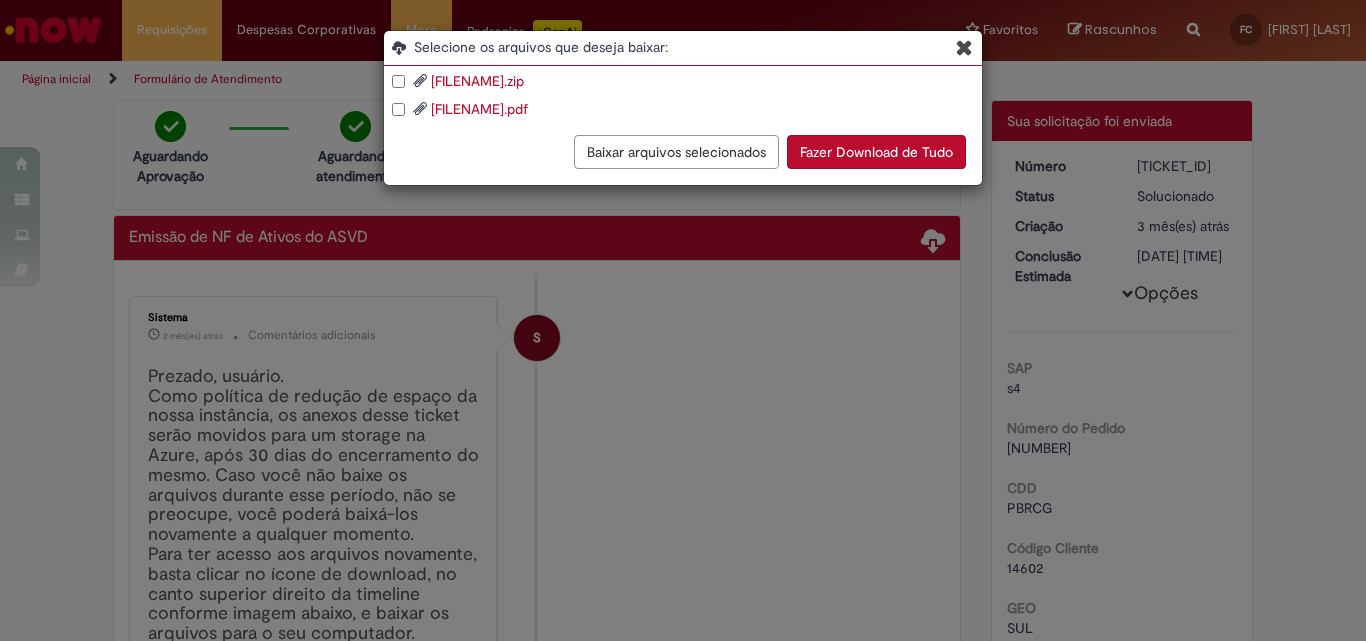 click on "Selecione os arquivos que deseja baixar:
42250556228356018189550270001706971930553325 (1).zip NF170697-27.pdf
Baixar arquivos selecionados   Fazer Download de Tudo" at bounding box center (683, 320) 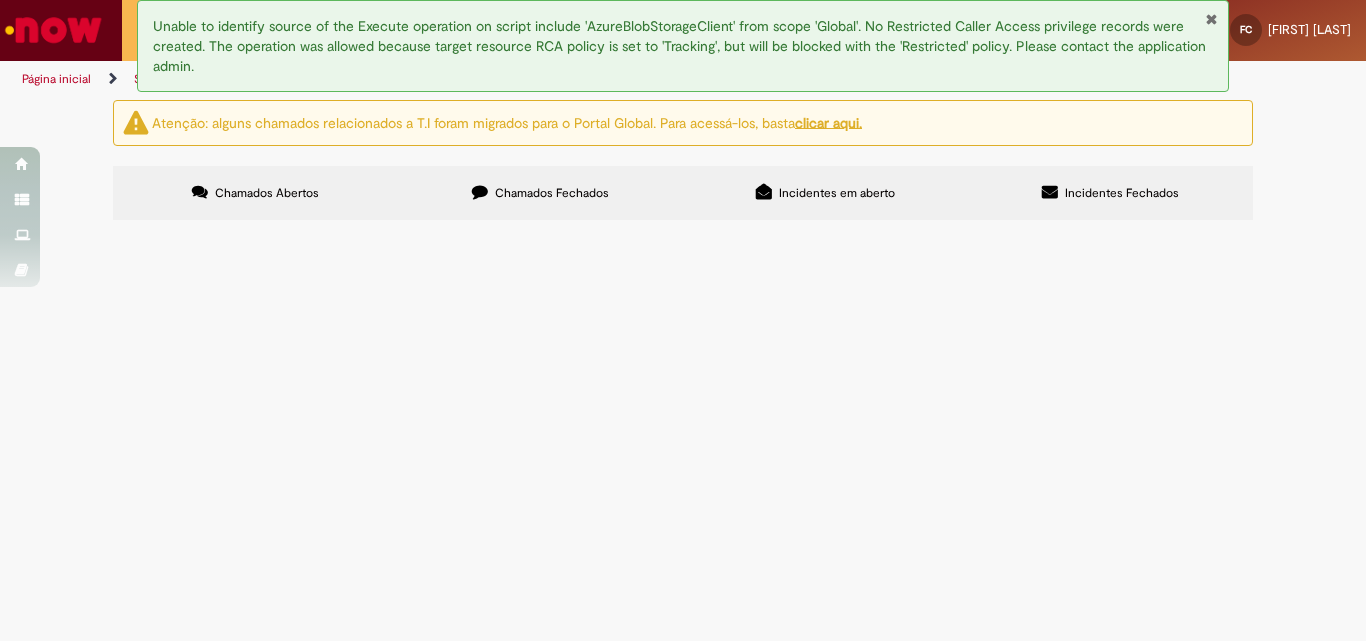 click on "Chamados Fechados" at bounding box center (540, 193) 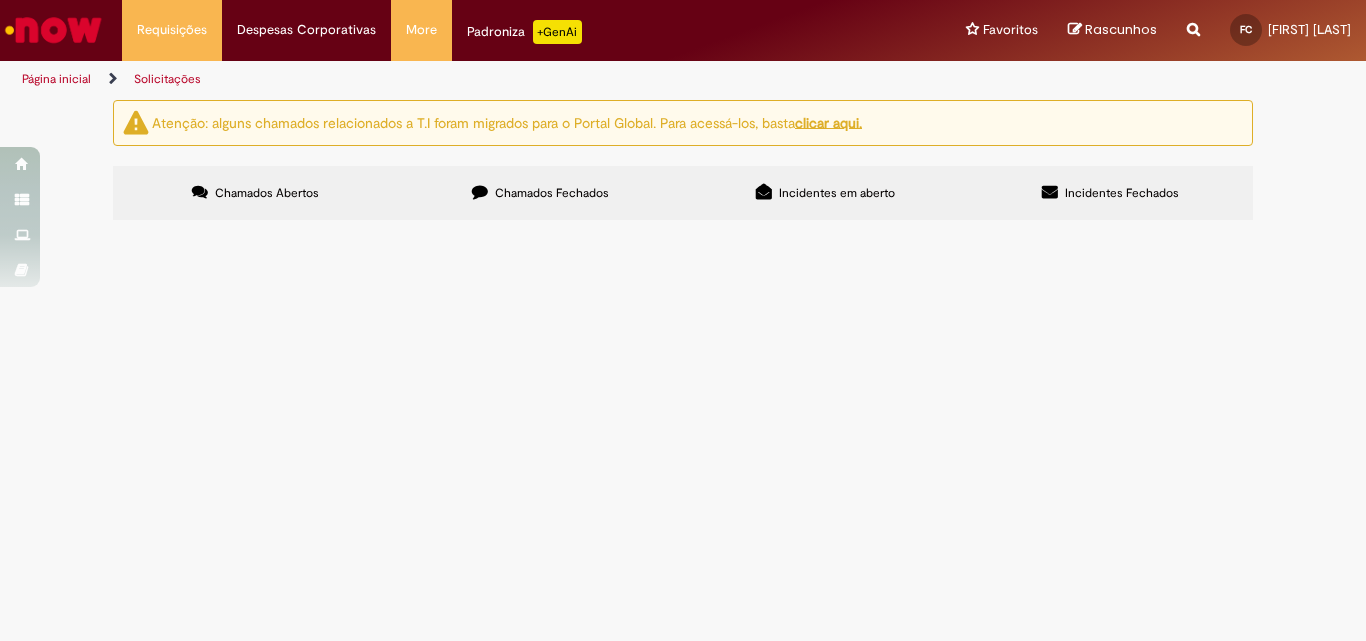click on "[NUMBER]/1" at bounding box center [0, 0] 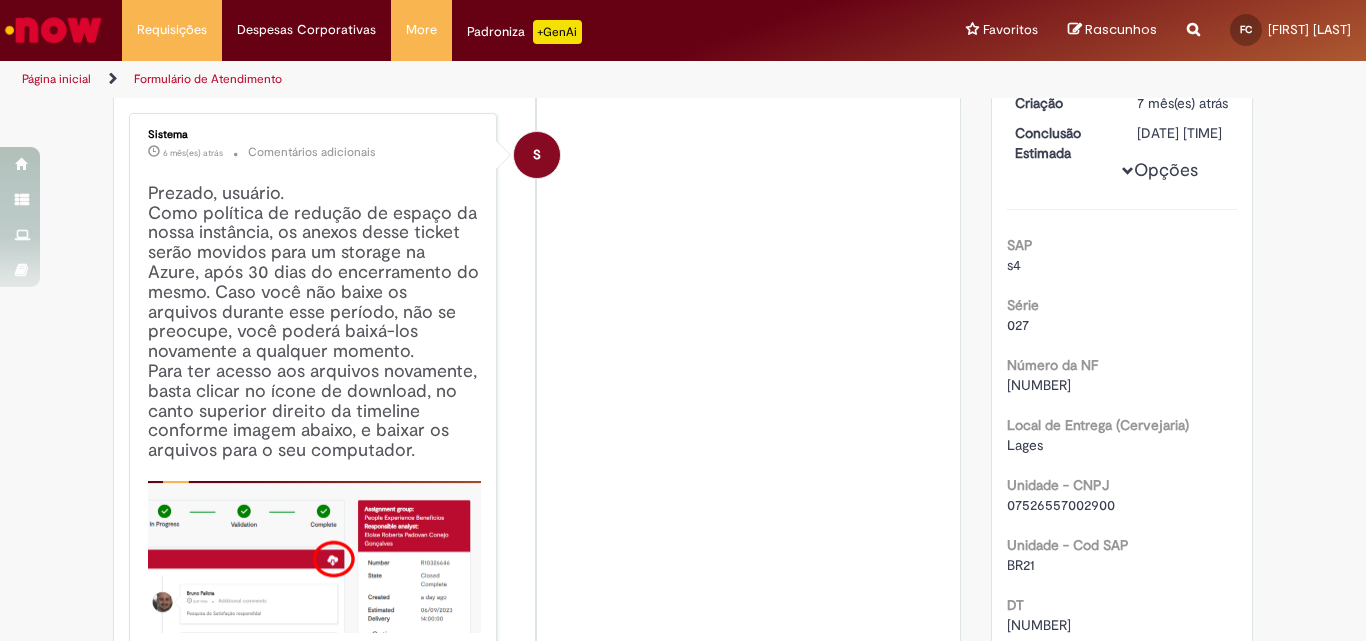 scroll, scrollTop: 0, scrollLeft: 0, axis: both 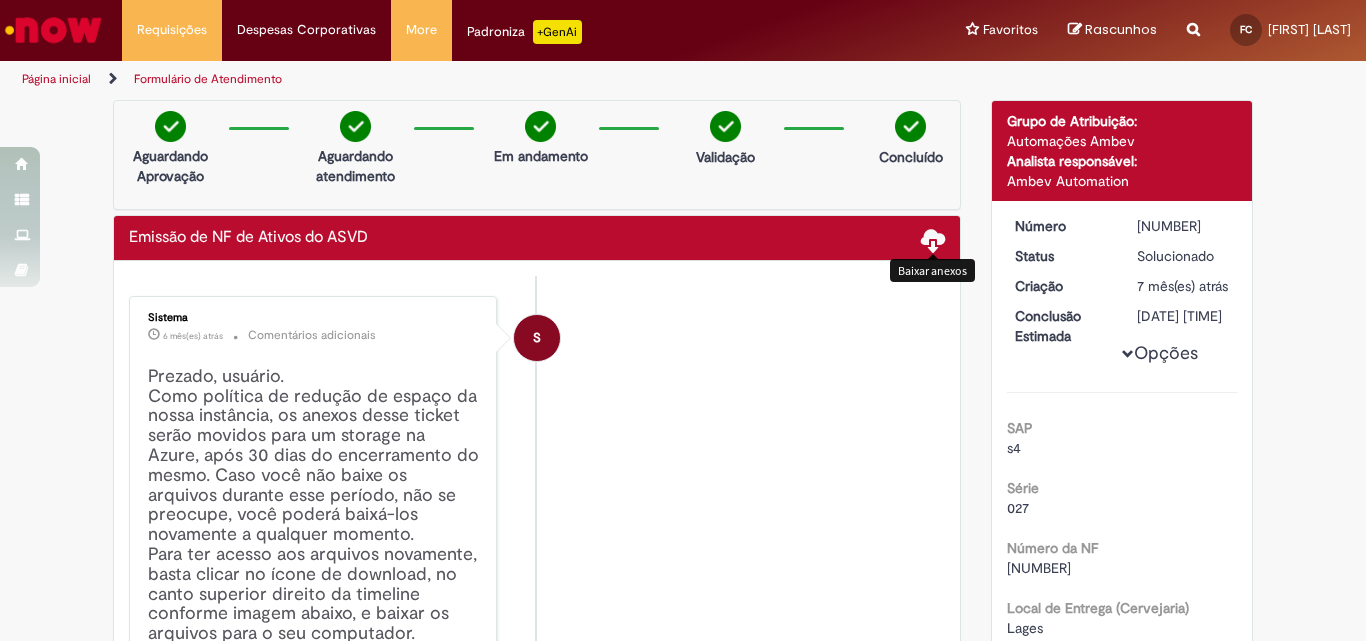 click at bounding box center (933, 239) 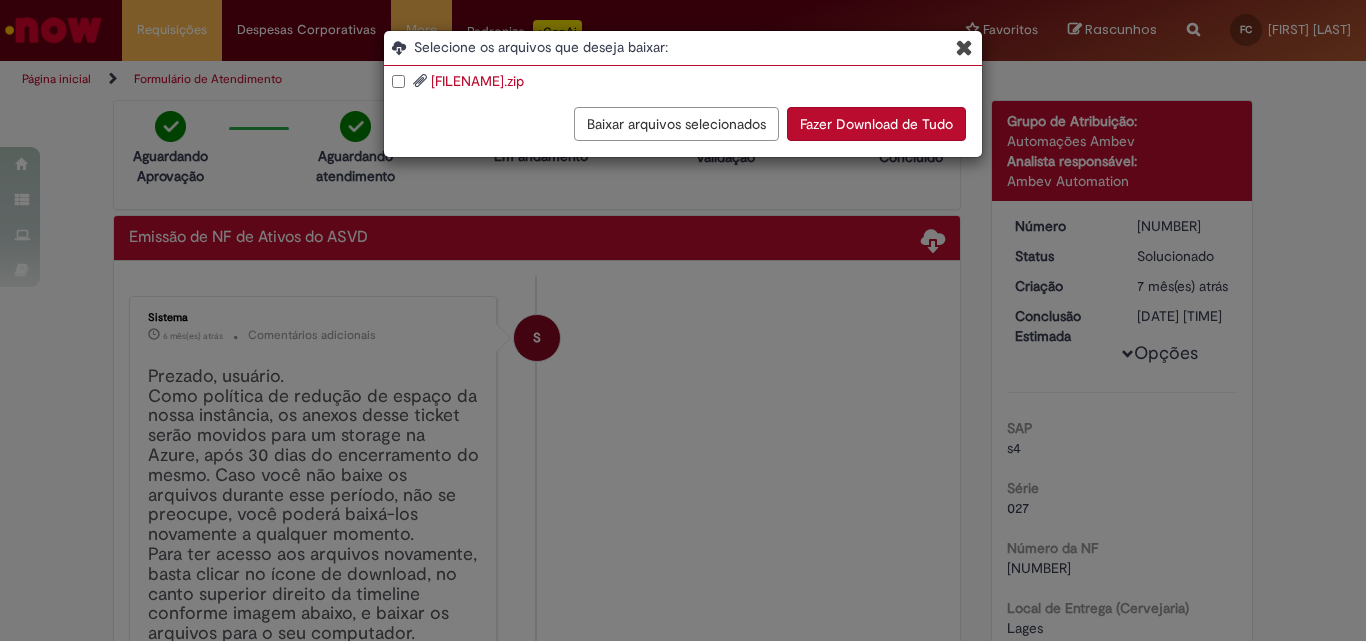 click on "Selecione os arquivos que deseja baixar:
42250156228356018189550270000891711347182239.zip
Baixar arquivos selecionados   Fazer Download de Tudo" at bounding box center (683, 320) 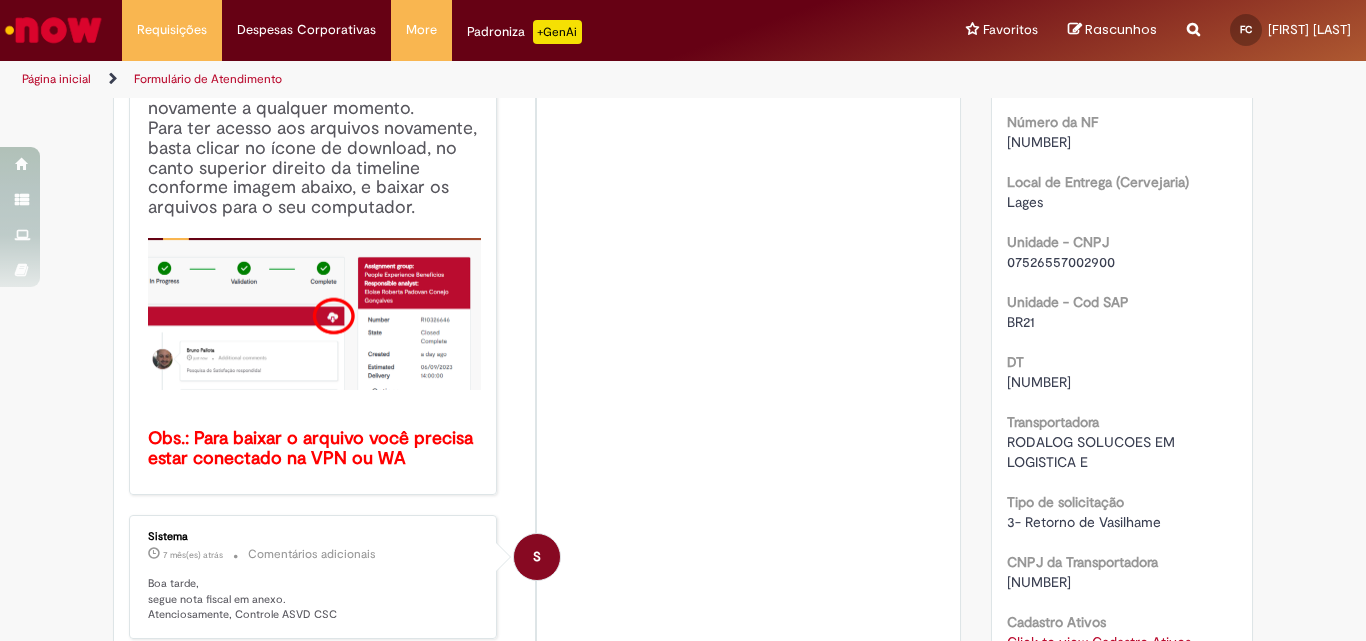 scroll, scrollTop: 0, scrollLeft: 0, axis: both 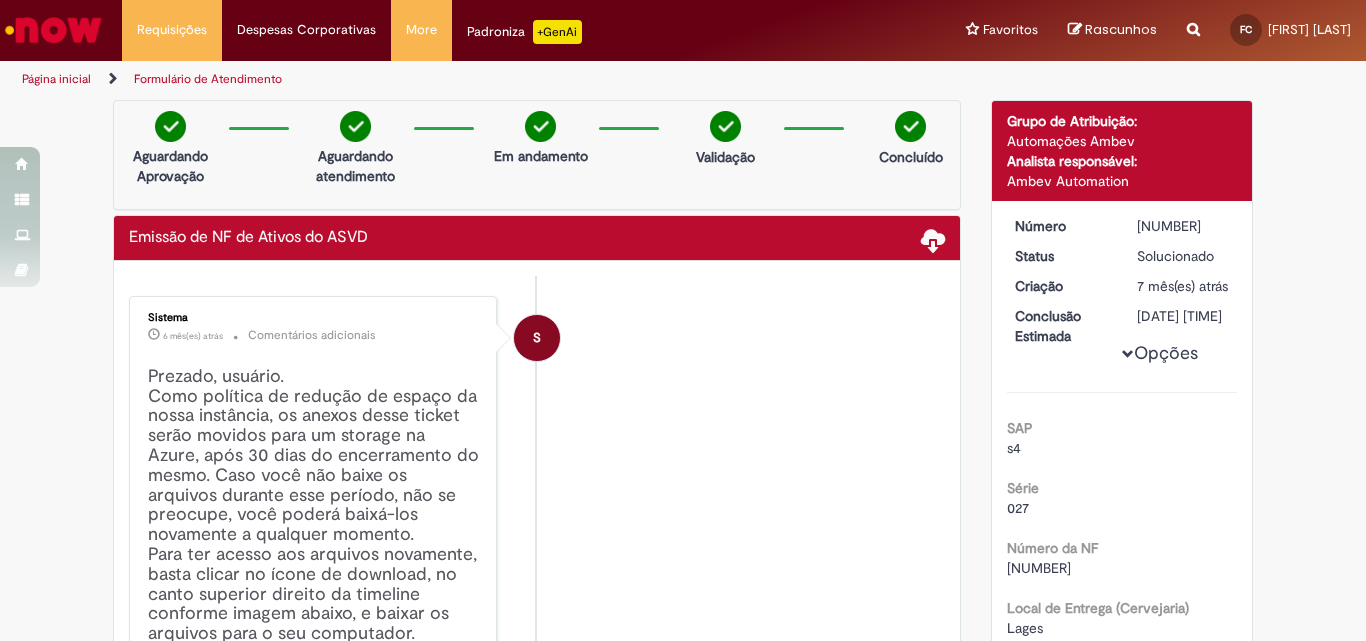 click at bounding box center (933, 239) 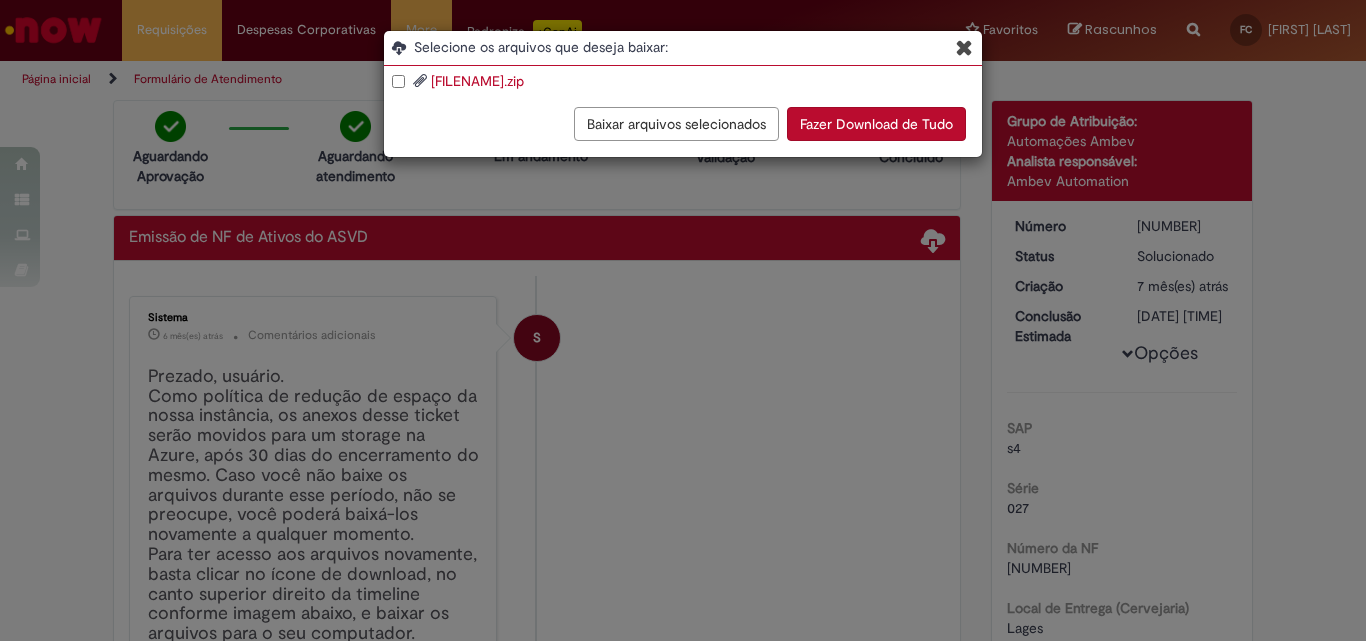 drag, startPoint x: 650, startPoint y: 84, endPoint x: 682, endPoint y: 81, distance: 32.140316 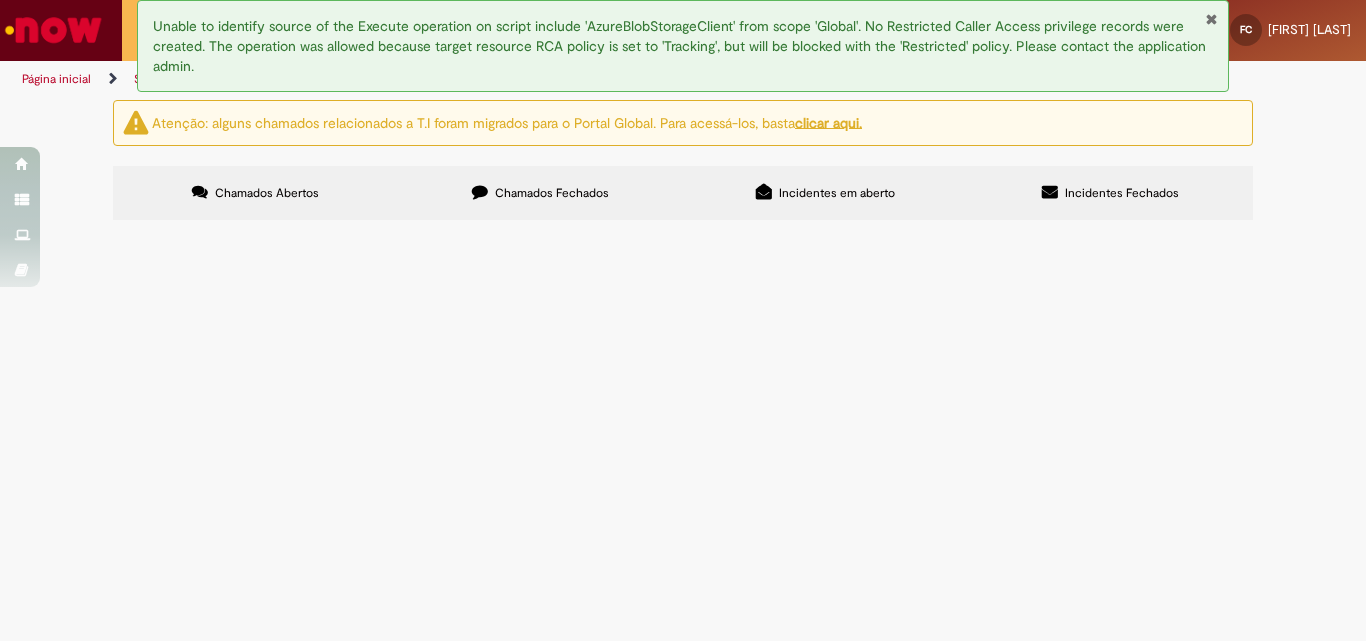 click on "Chamados Fechados" at bounding box center (540, 193) 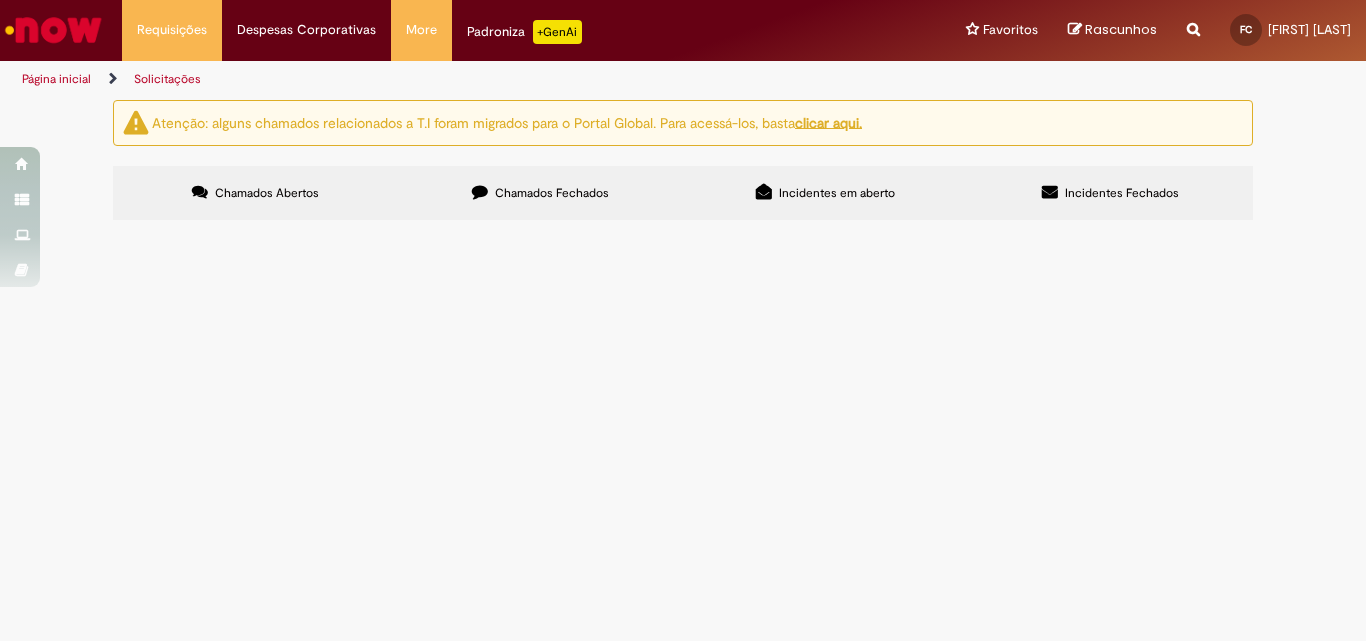 click on "DT: [NUMBER]/1" at bounding box center (0, 0) 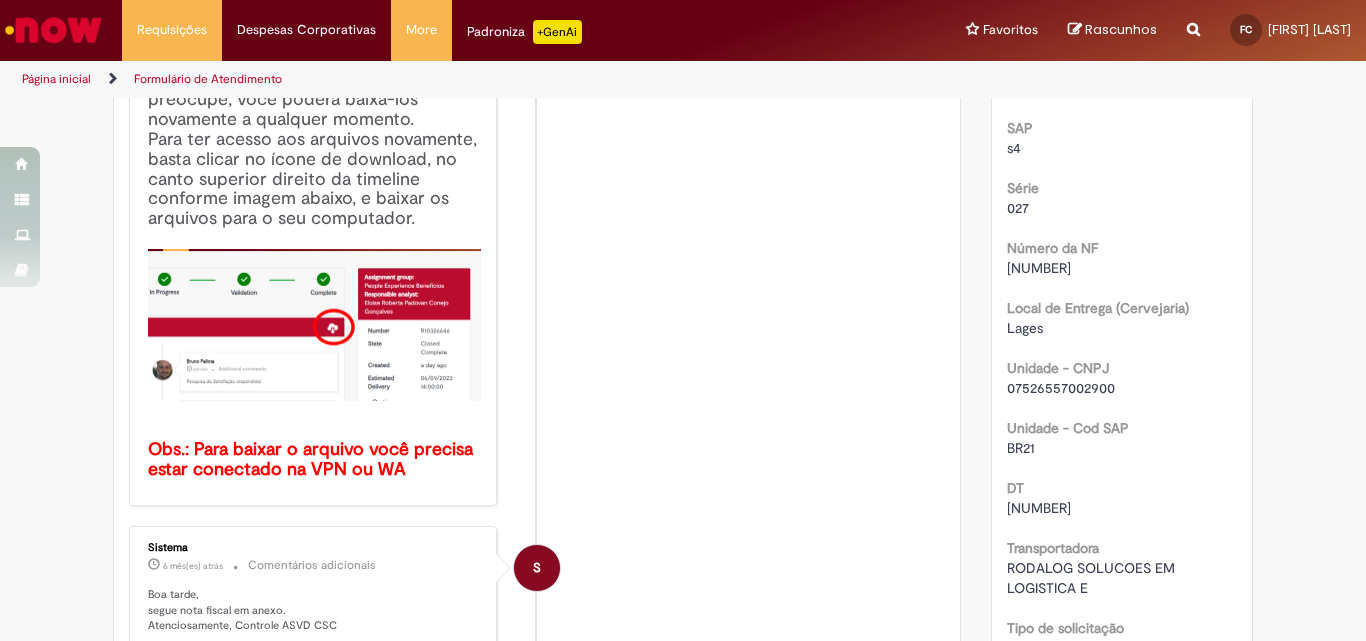 scroll, scrollTop: 0, scrollLeft: 0, axis: both 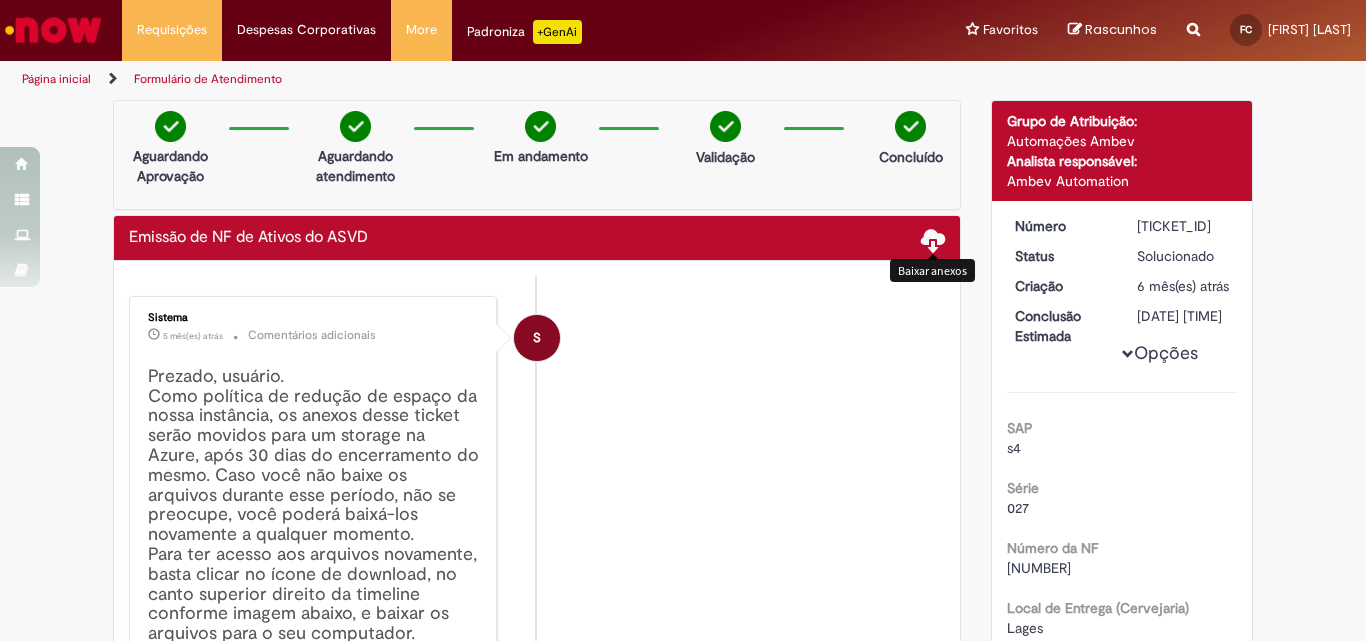 click at bounding box center (933, 239) 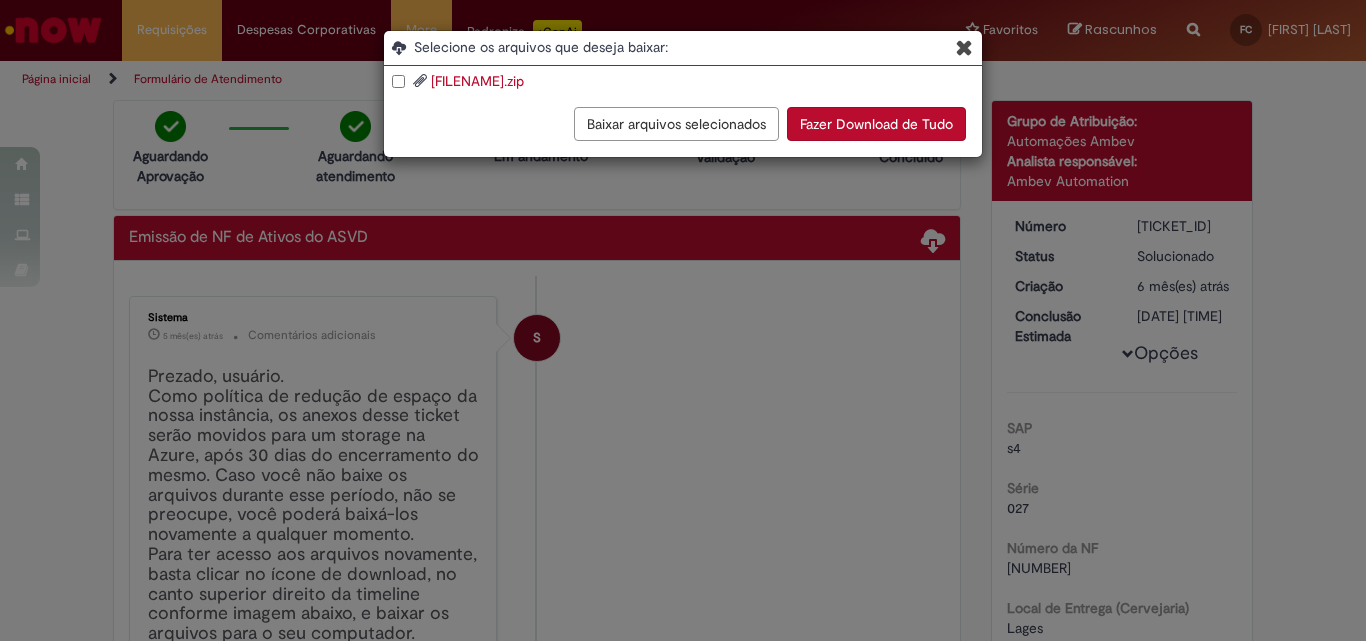 click on "42250156228356018189550270000972641337368211.zip" at bounding box center [477, 81] 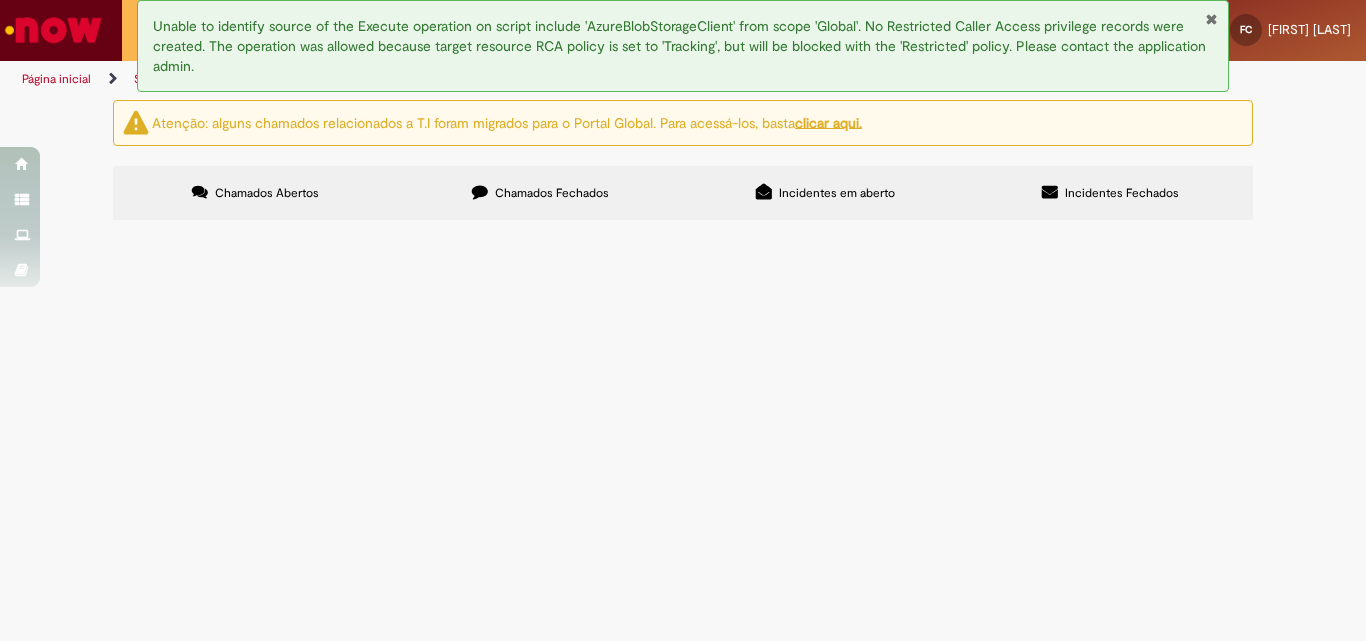 click on "Chamados Fechados" at bounding box center [540, 193] 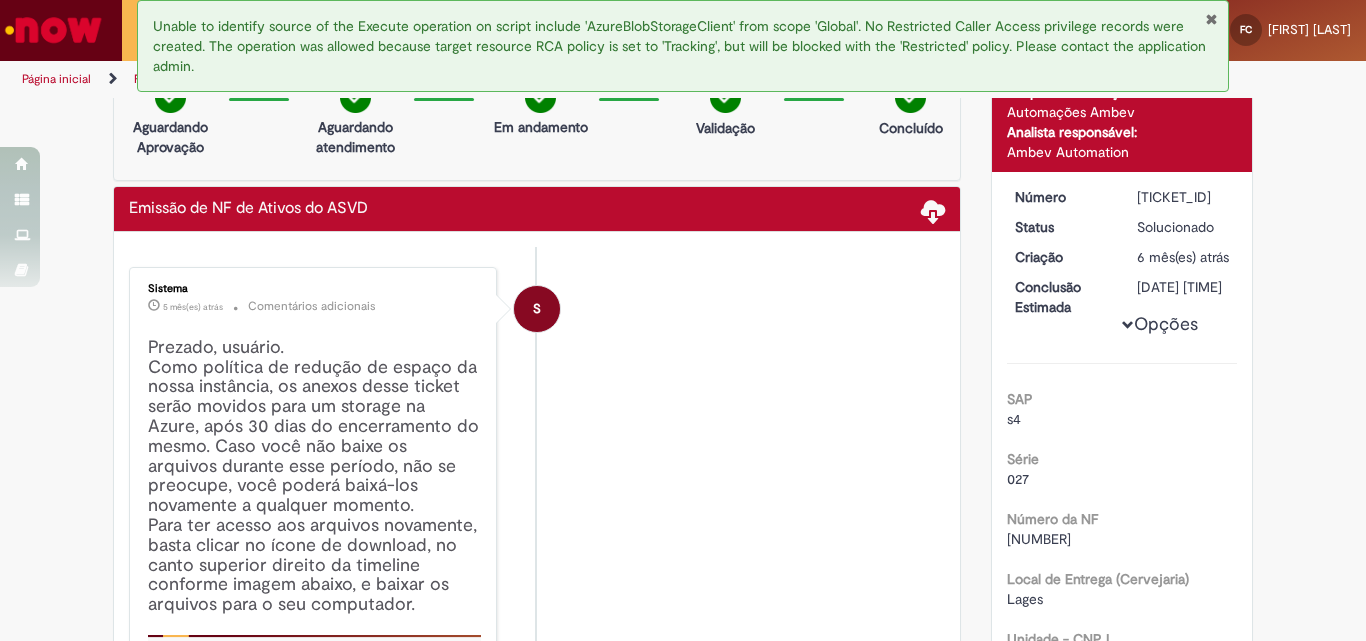 scroll, scrollTop: 0, scrollLeft: 0, axis: both 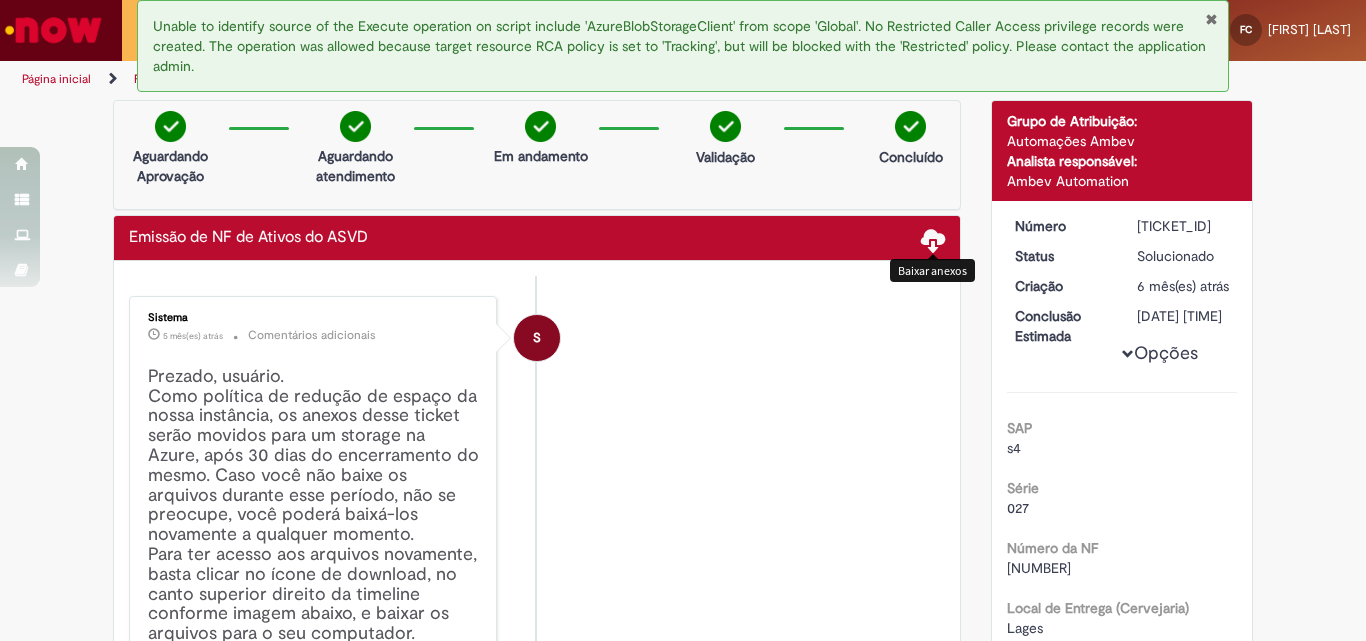 click at bounding box center [933, 239] 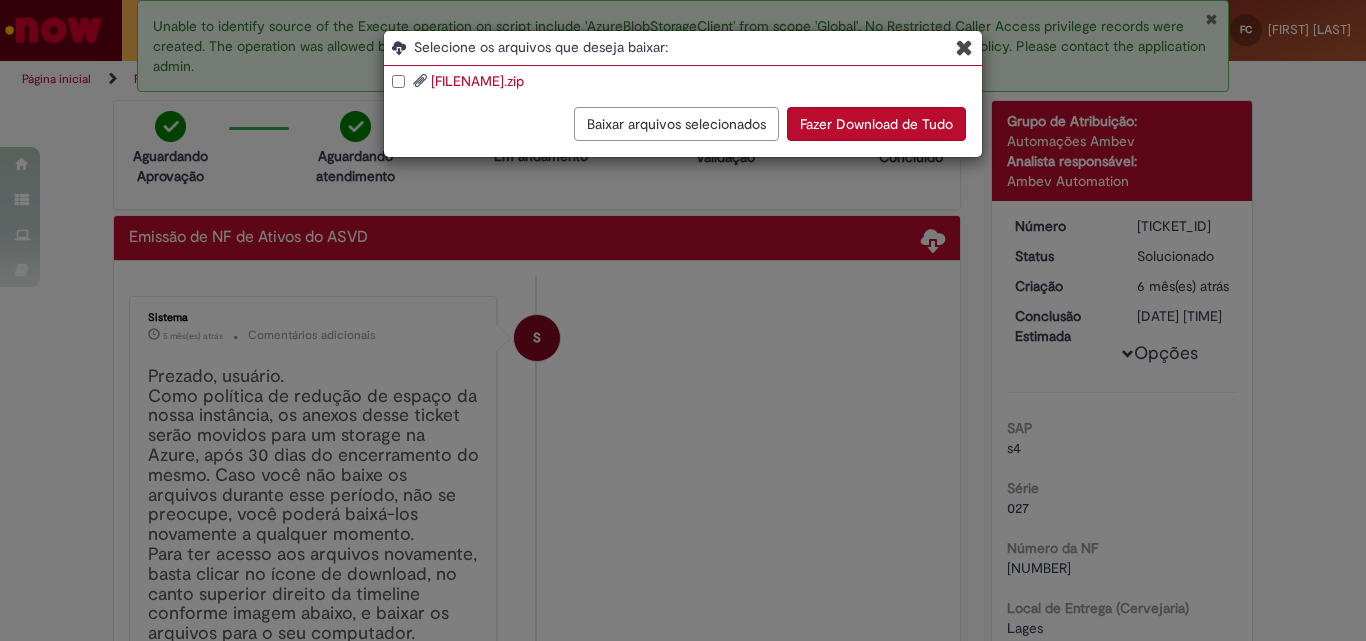 drag, startPoint x: 654, startPoint y: 86, endPoint x: 672, endPoint y: 84, distance: 18.110771 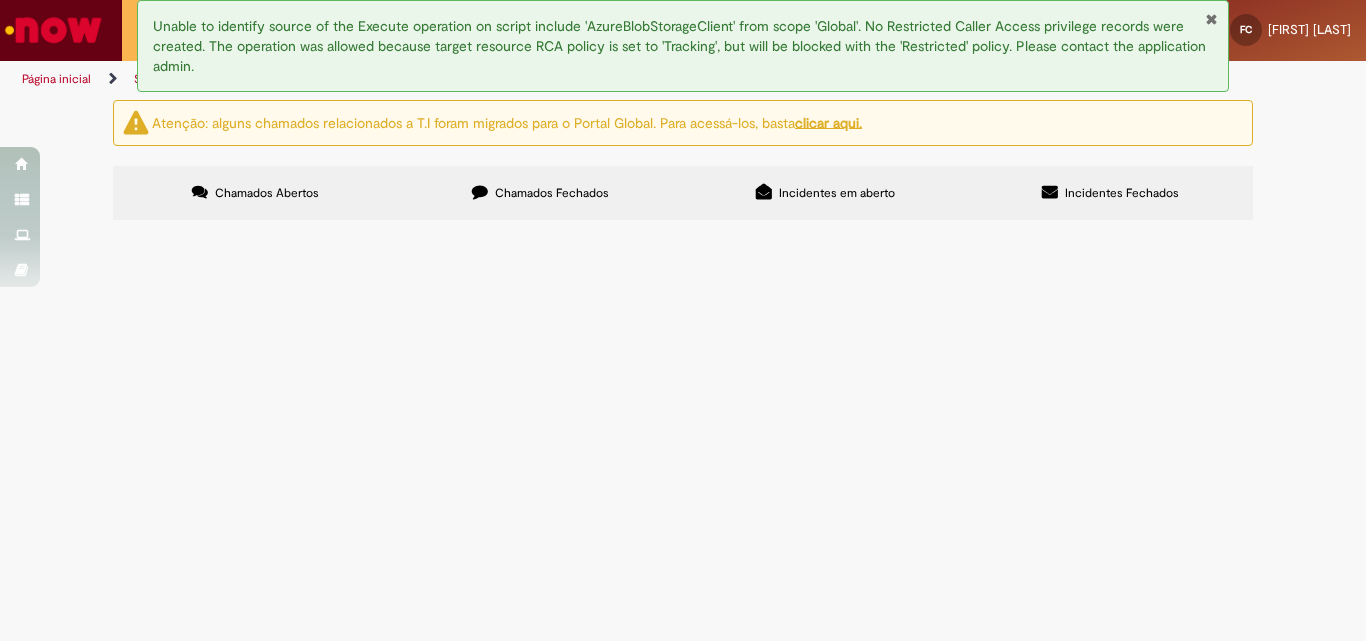 click on "Chamados Fechados" at bounding box center [540, 193] 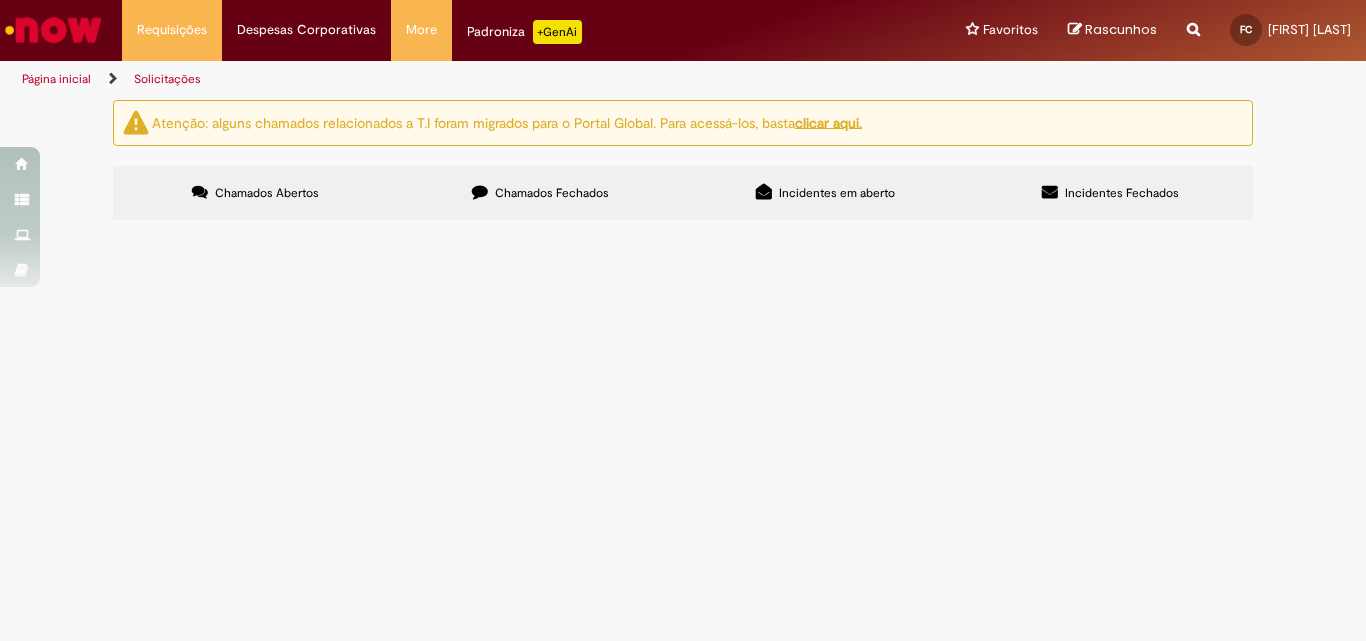 scroll, scrollTop: 473, scrollLeft: 0, axis: vertical 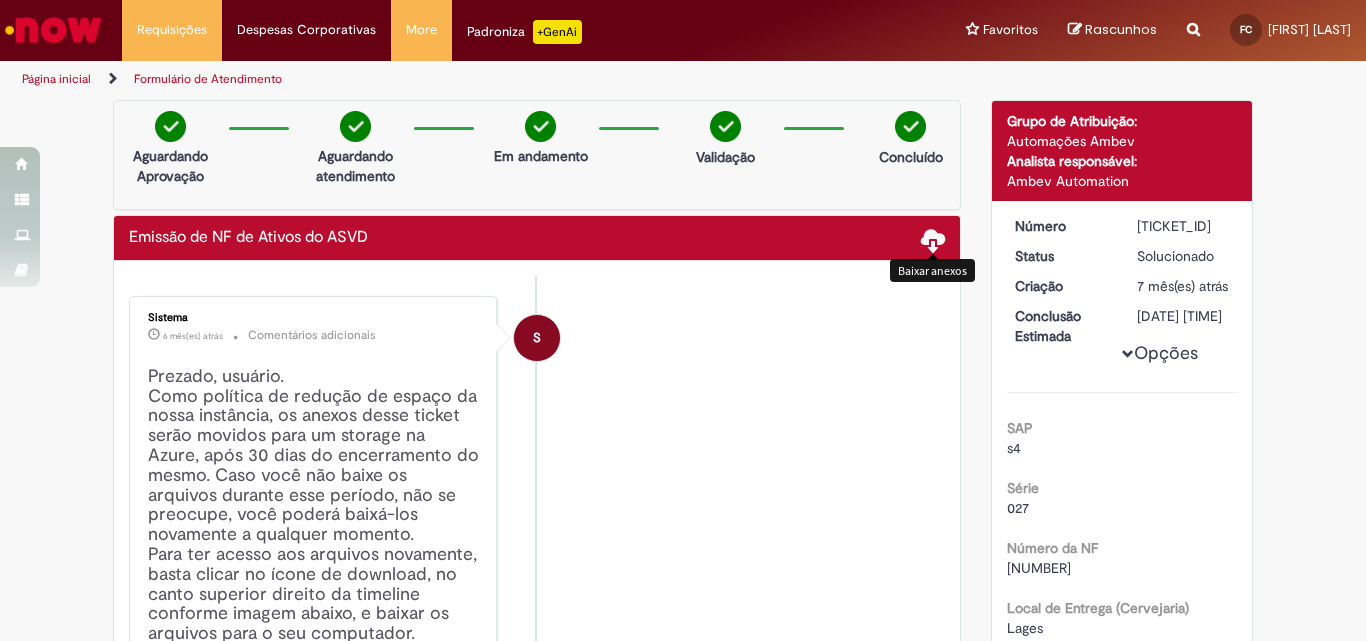click at bounding box center (933, 239) 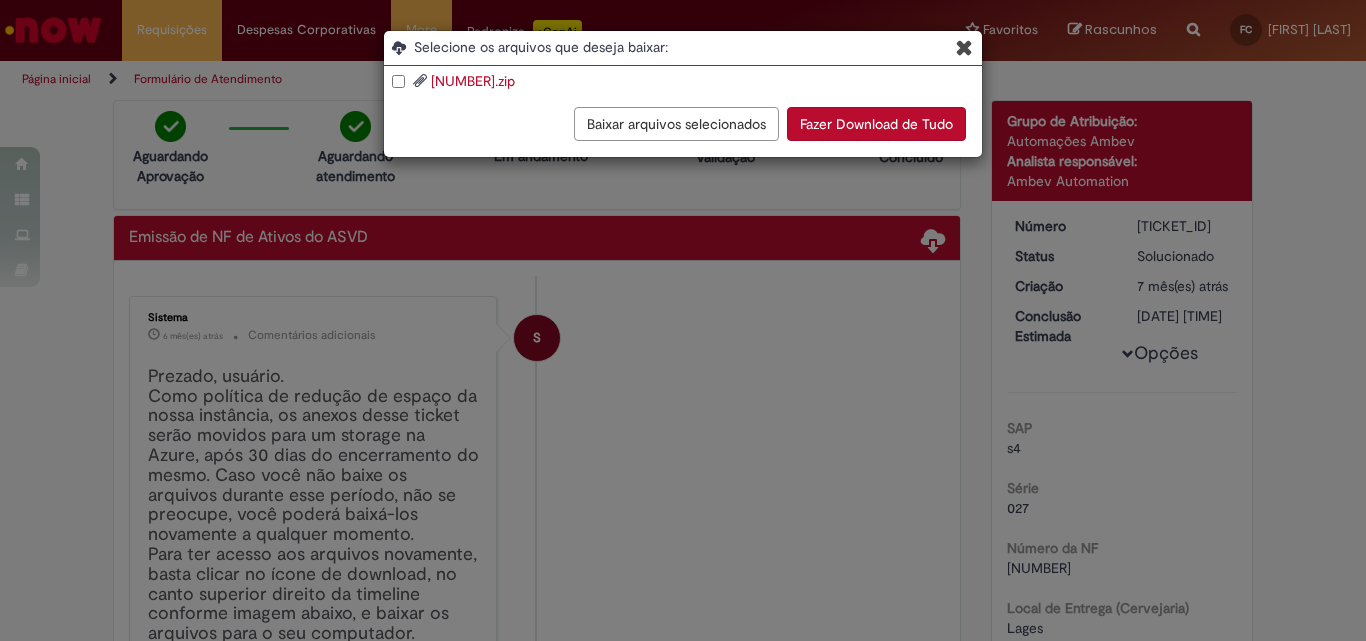 drag, startPoint x: 647, startPoint y: 86, endPoint x: 683, endPoint y: 88, distance: 36.05551 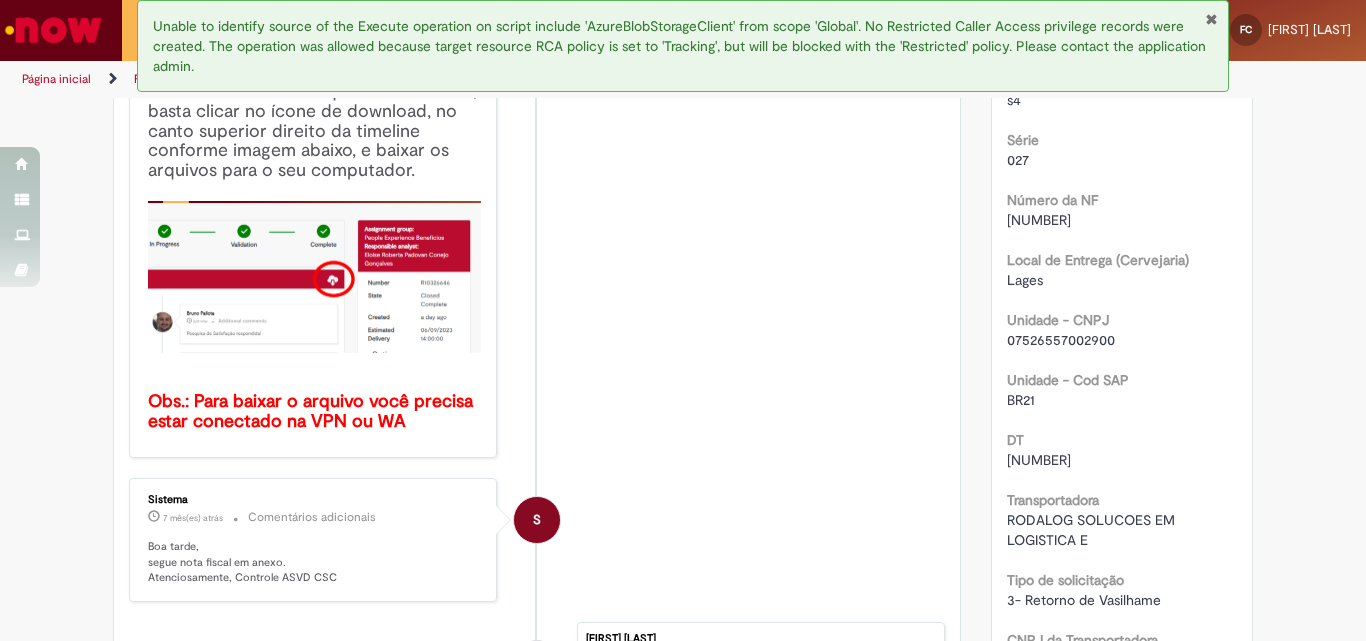 scroll, scrollTop: 0, scrollLeft: 0, axis: both 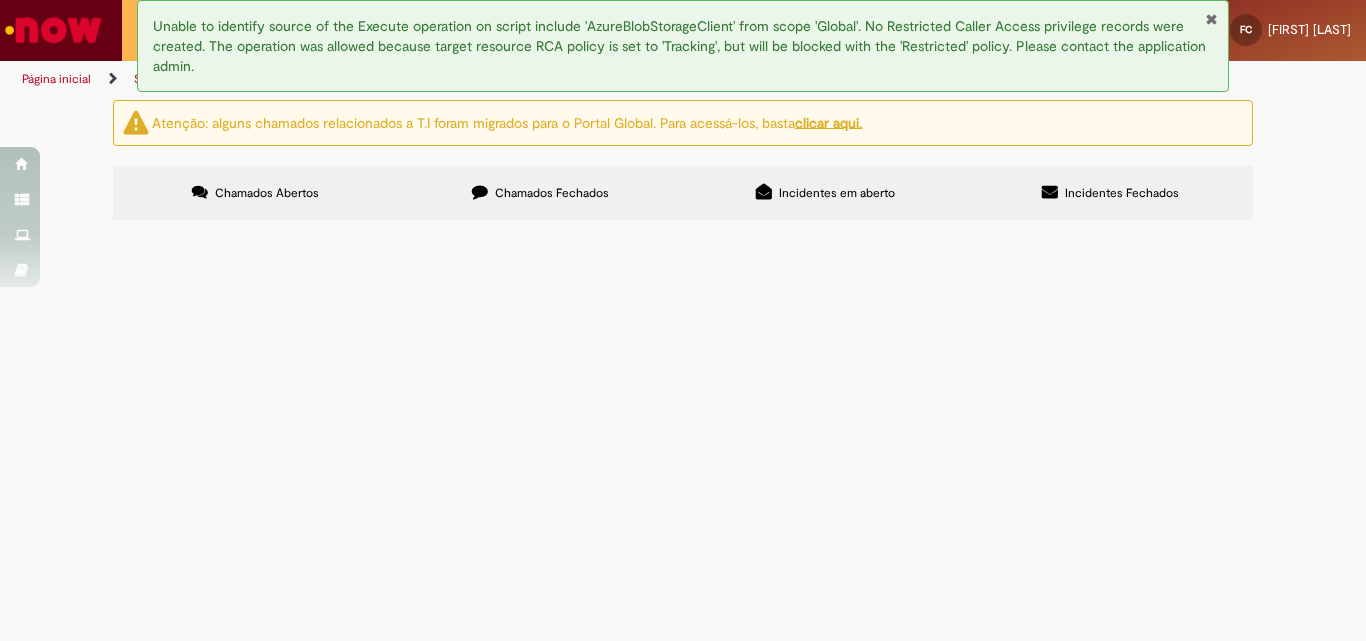 click on "Chamados Fechados" at bounding box center (540, 193) 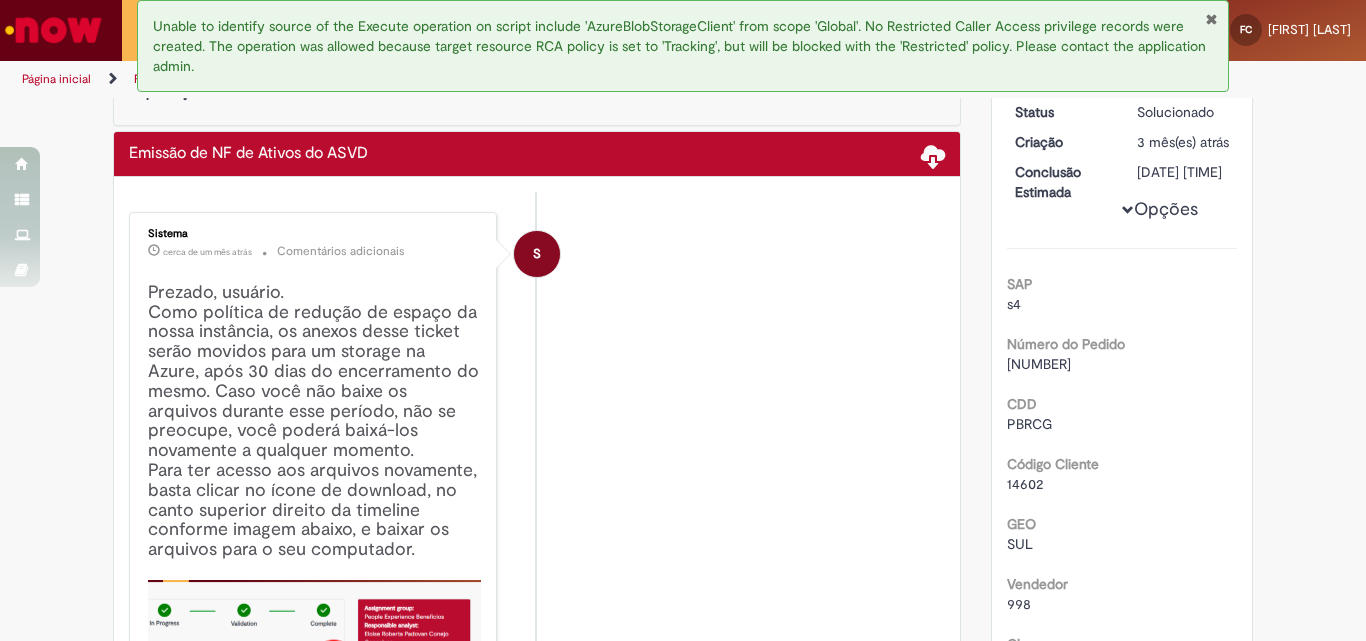 scroll, scrollTop: 0, scrollLeft: 0, axis: both 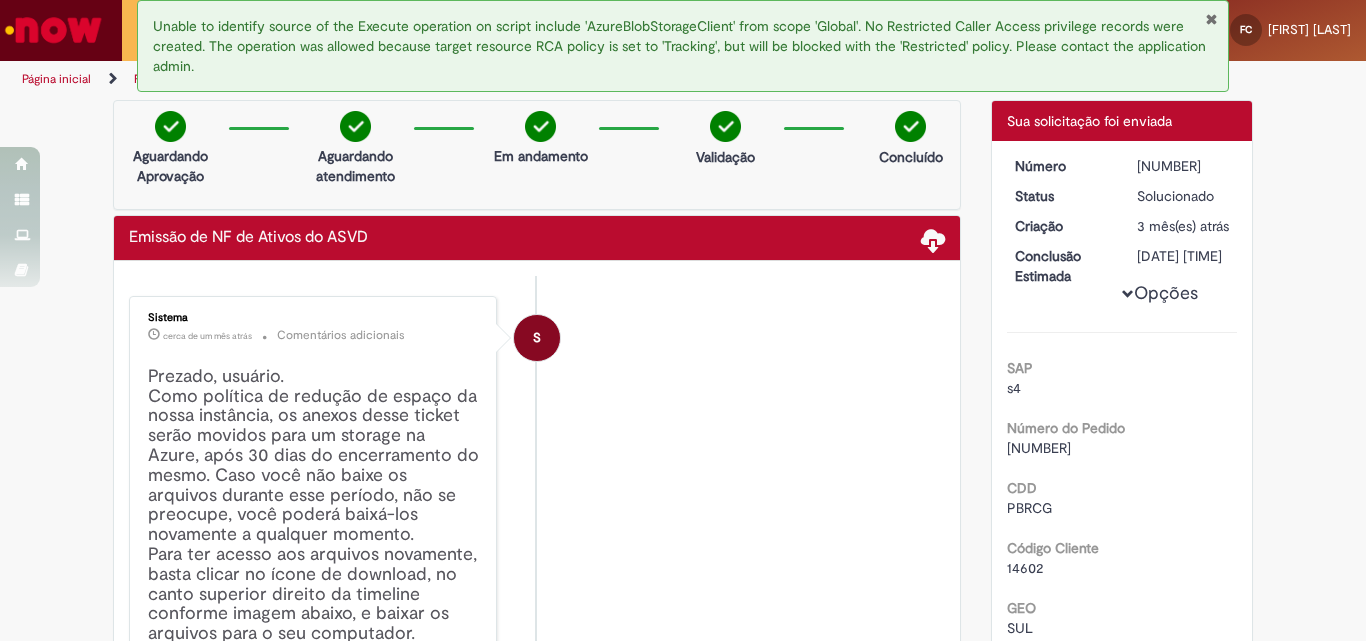 click at bounding box center [1211, 19] 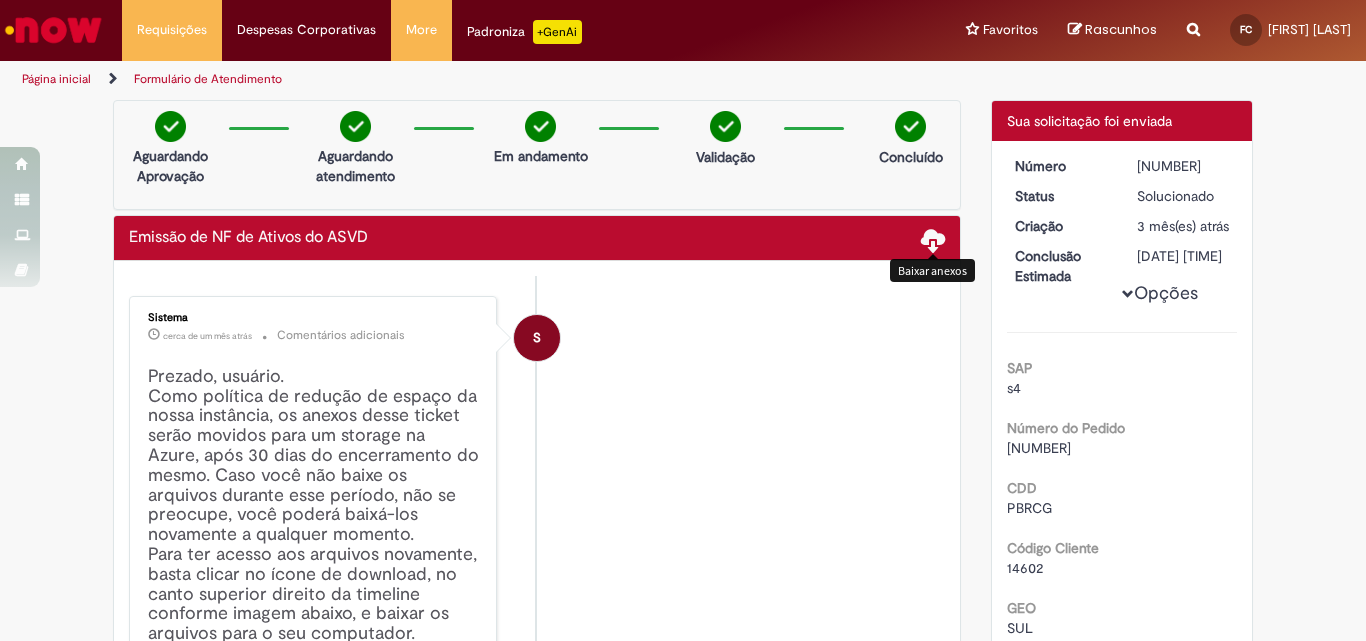 click at bounding box center (933, 239) 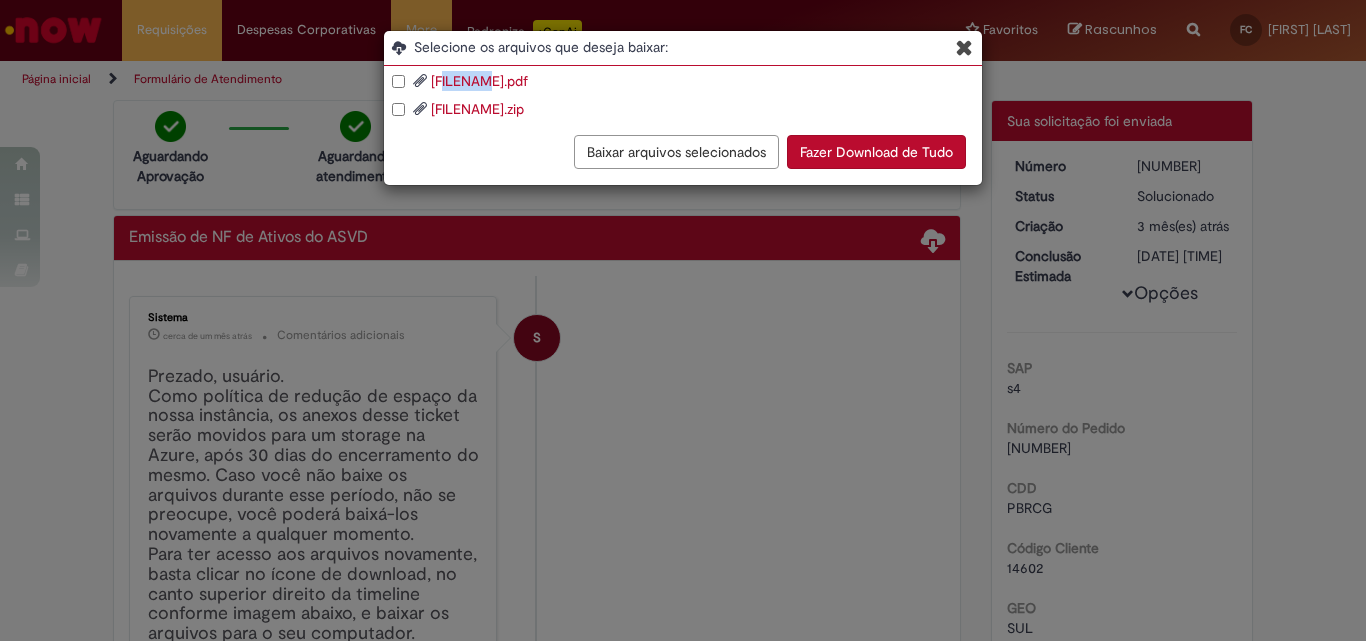 drag, startPoint x: 484, startPoint y: 86, endPoint x: 445, endPoint y: 89, distance: 39.115215 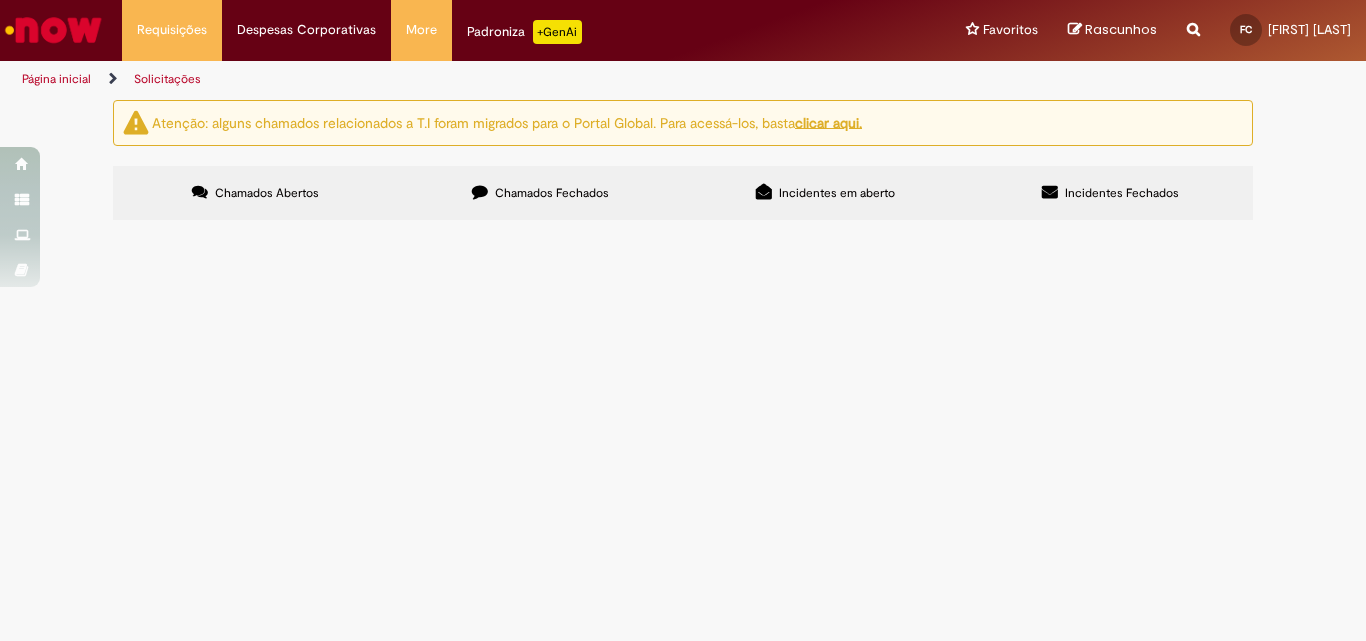 click on "Chamados Fechados" at bounding box center (540, 193) 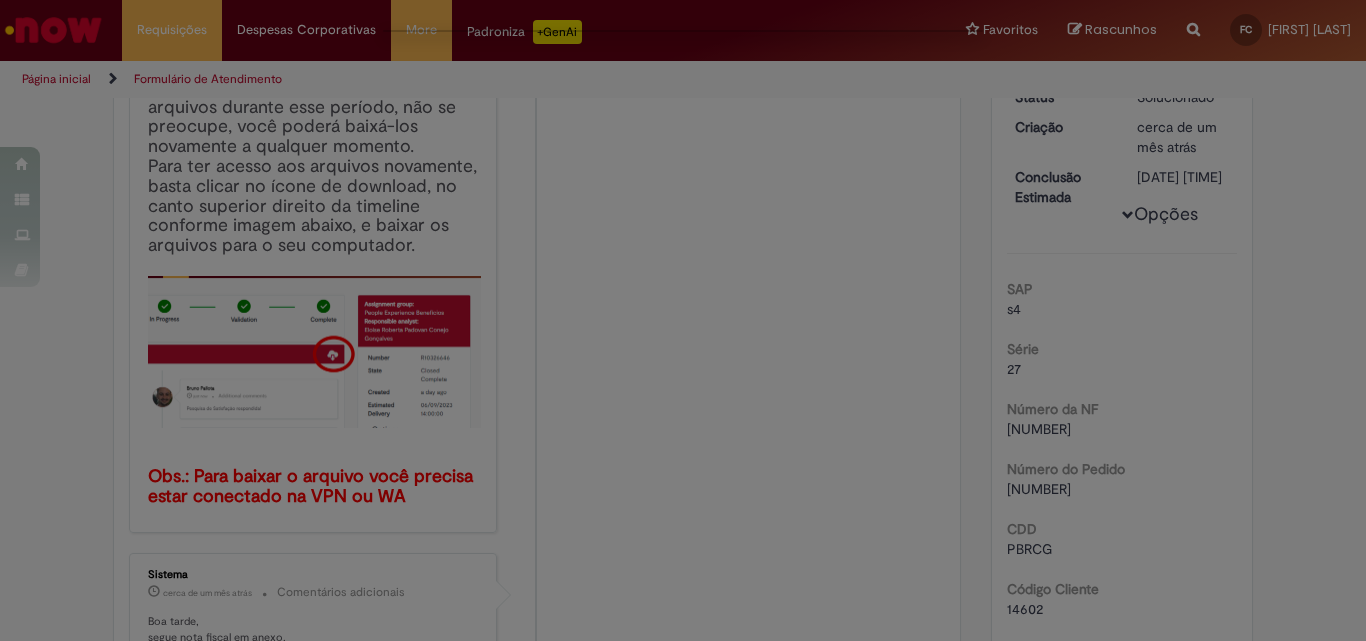 scroll, scrollTop: 0, scrollLeft: 0, axis: both 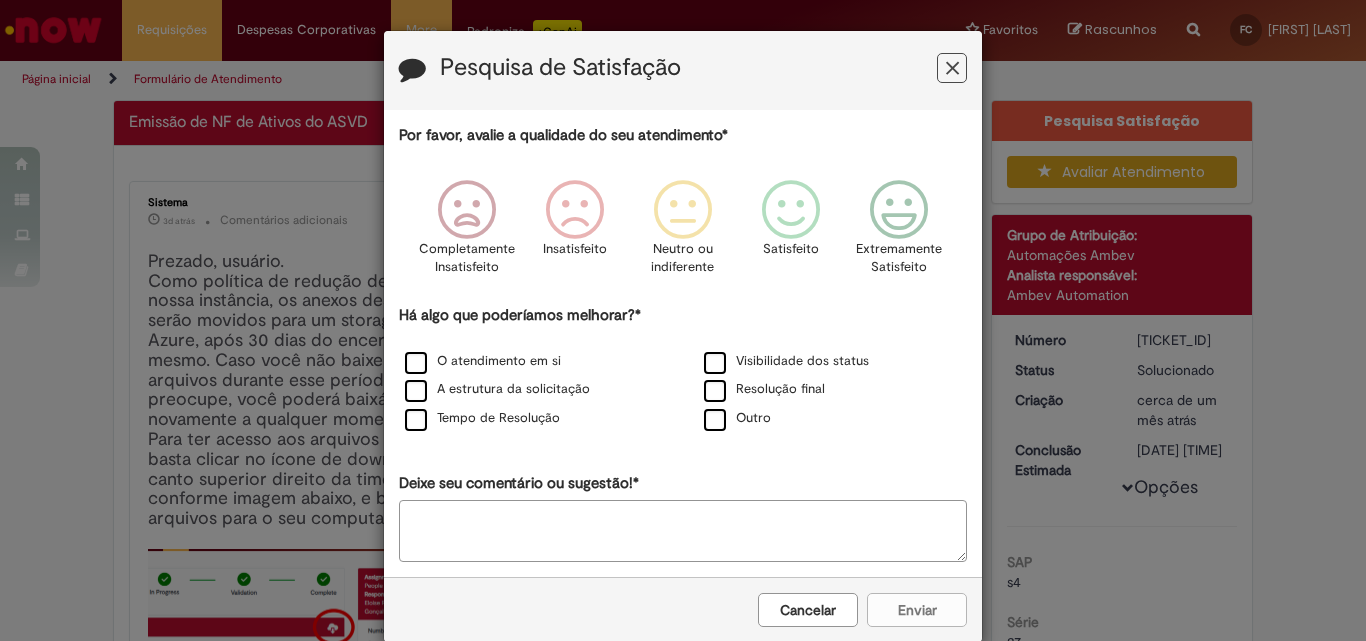 click at bounding box center (952, 68) 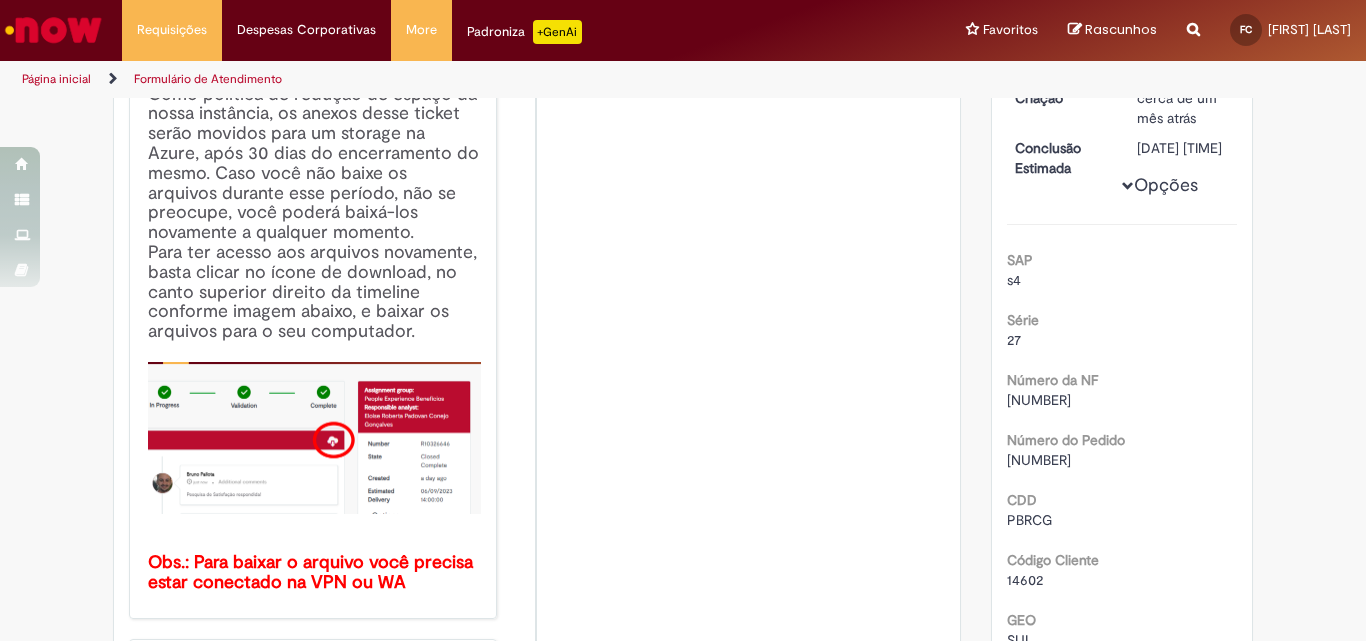 scroll, scrollTop: 0, scrollLeft: 0, axis: both 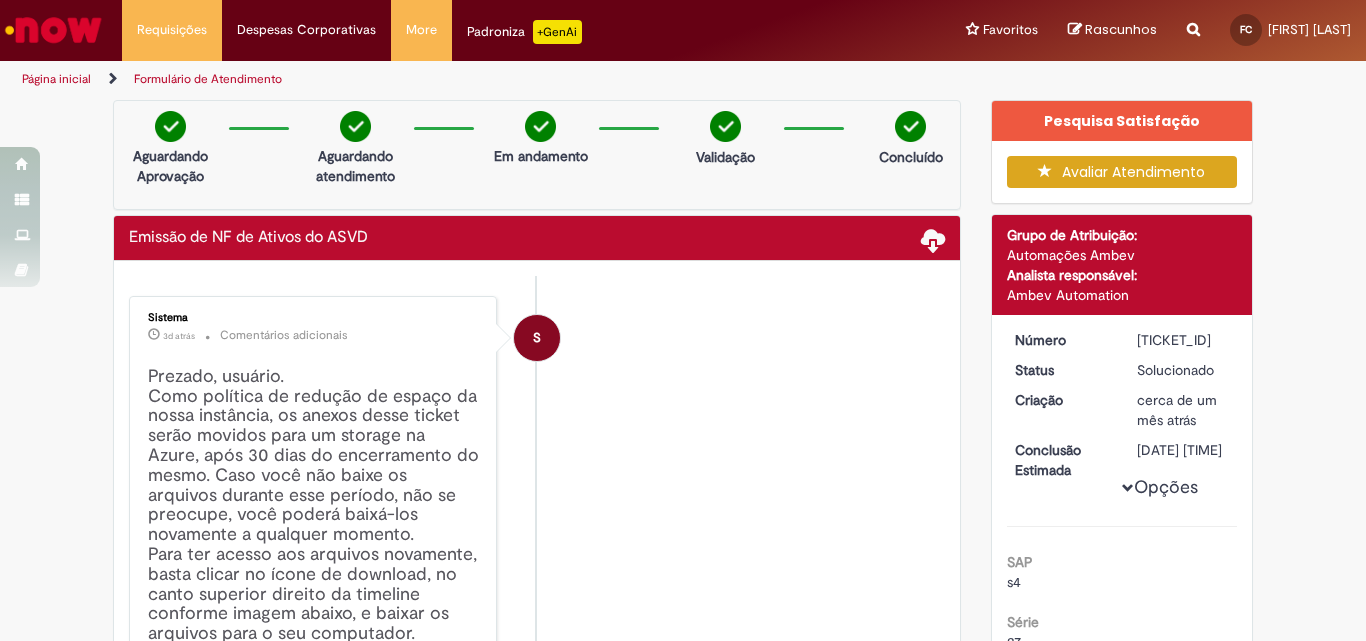 click at bounding box center [933, 239] 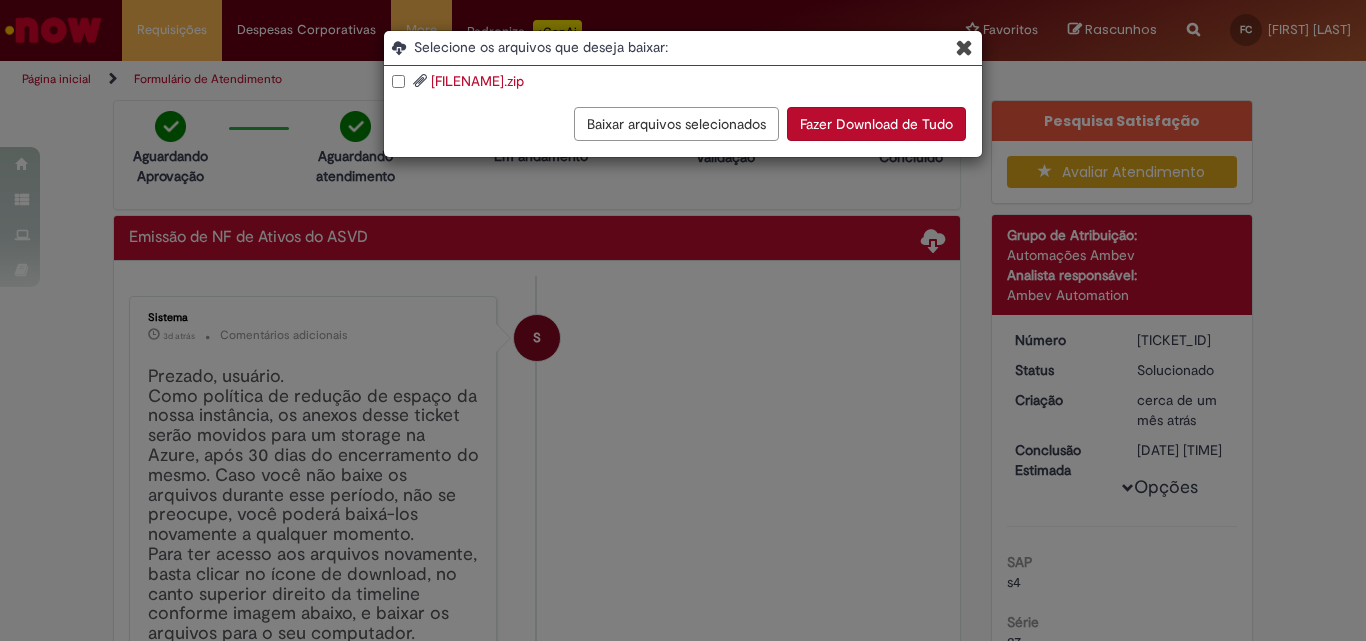 drag, startPoint x: 645, startPoint y: 83, endPoint x: 686, endPoint y: 83, distance: 41 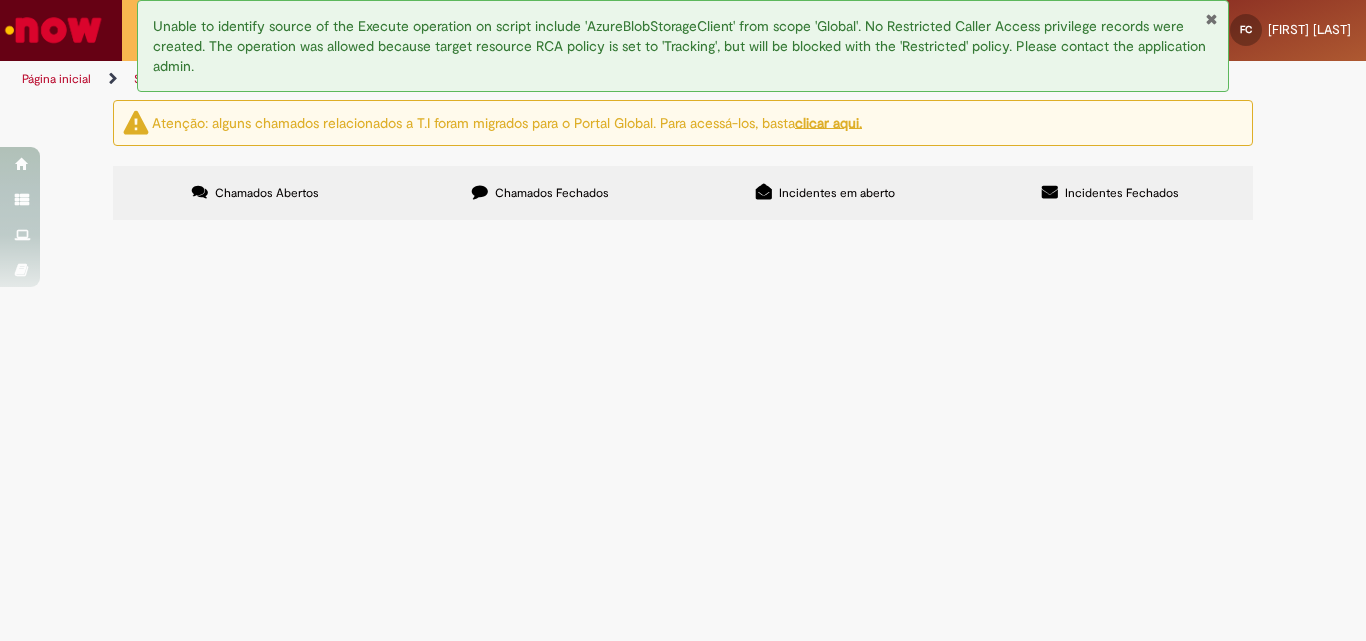 click at bounding box center [480, 192] 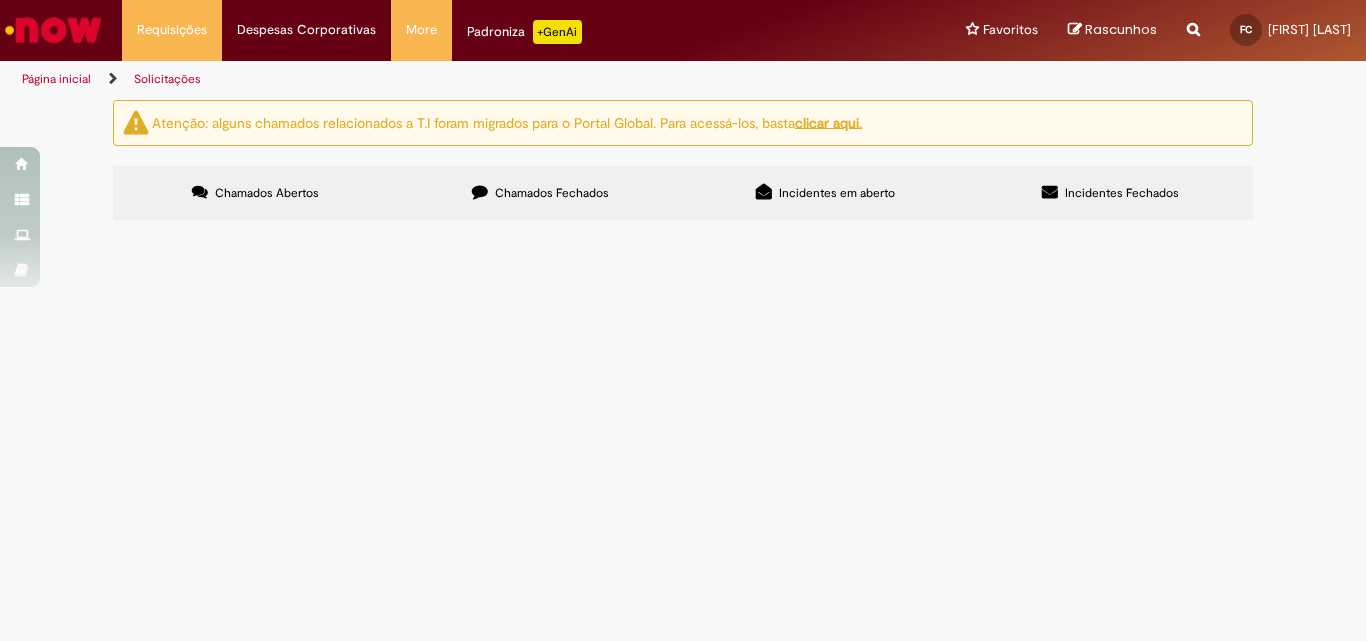 scroll, scrollTop: 373, scrollLeft: 0, axis: vertical 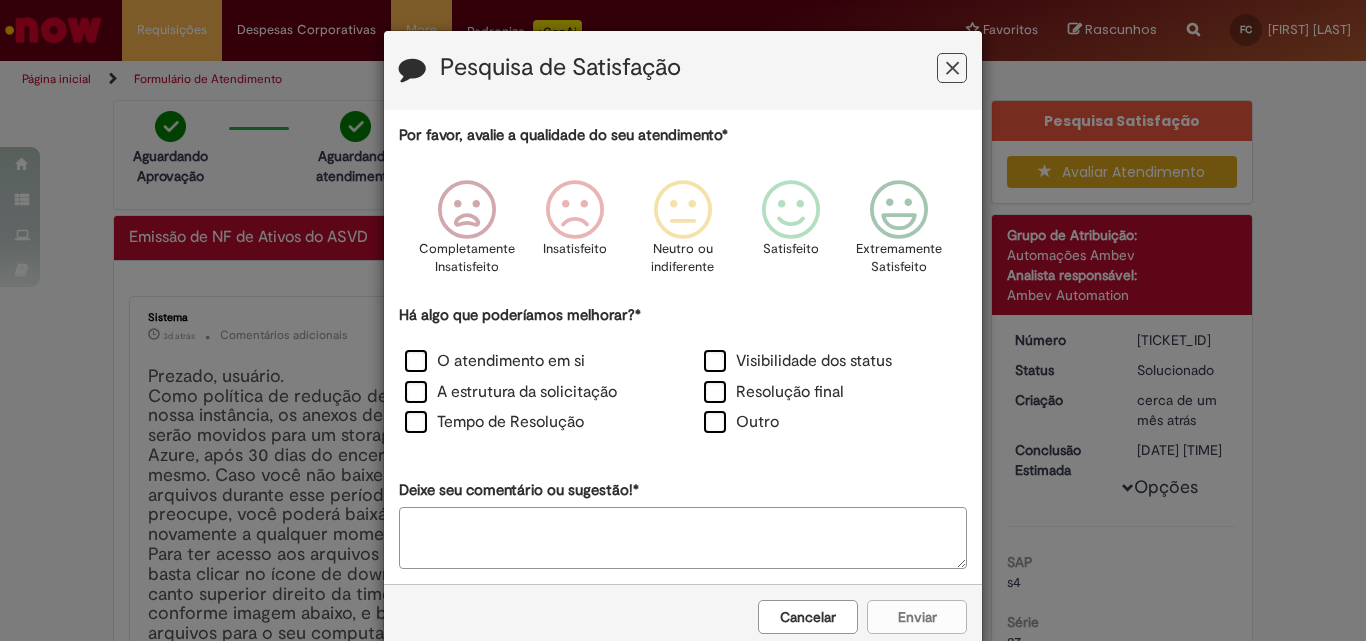 click at bounding box center [952, 68] 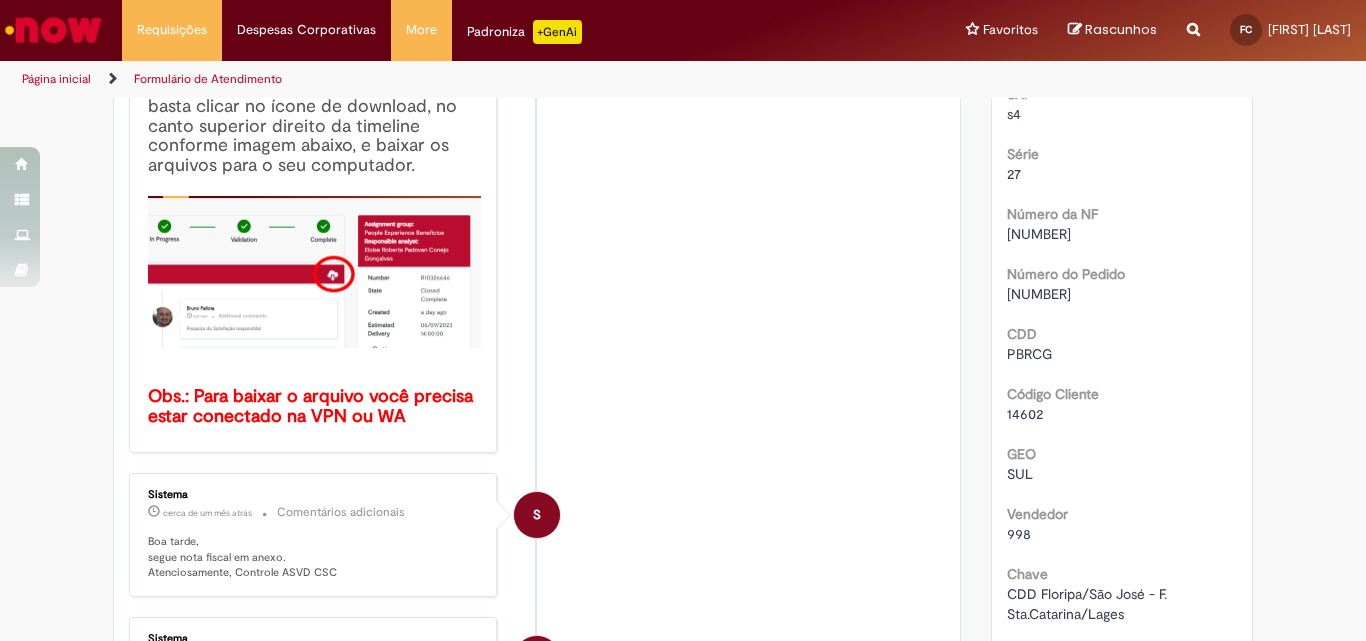 scroll, scrollTop: 432, scrollLeft: 0, axis: vertical 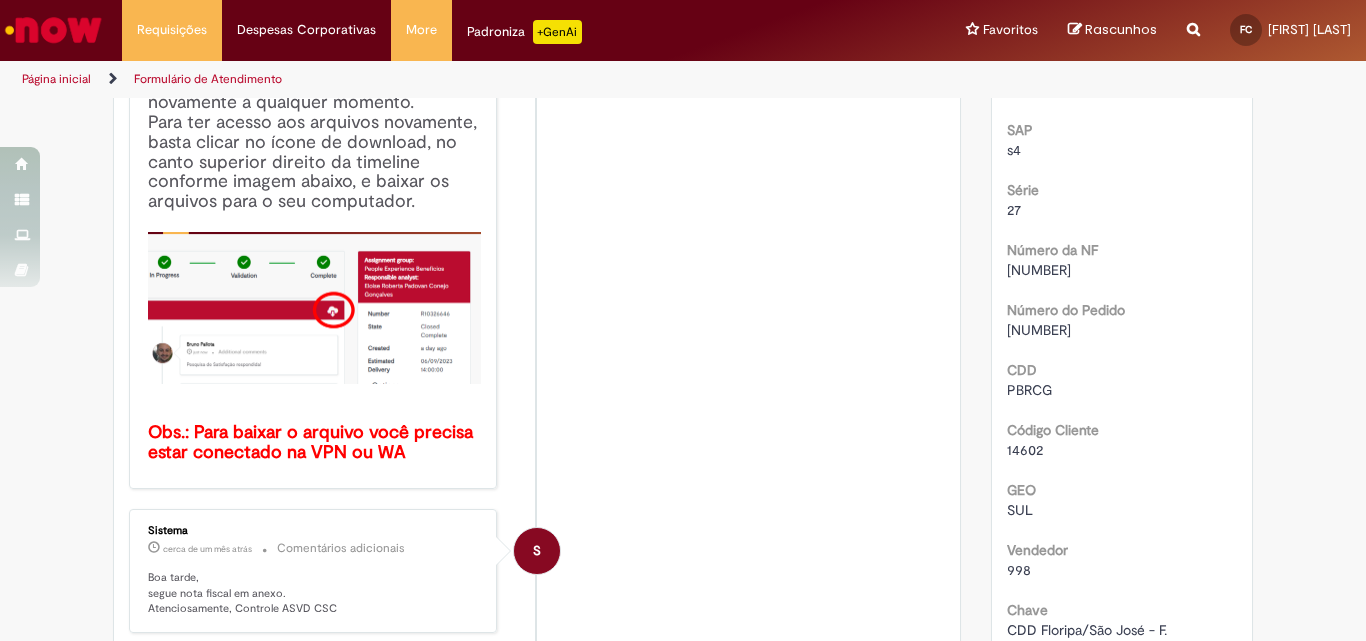 click on "209590" at bounding box center [1039, 270] 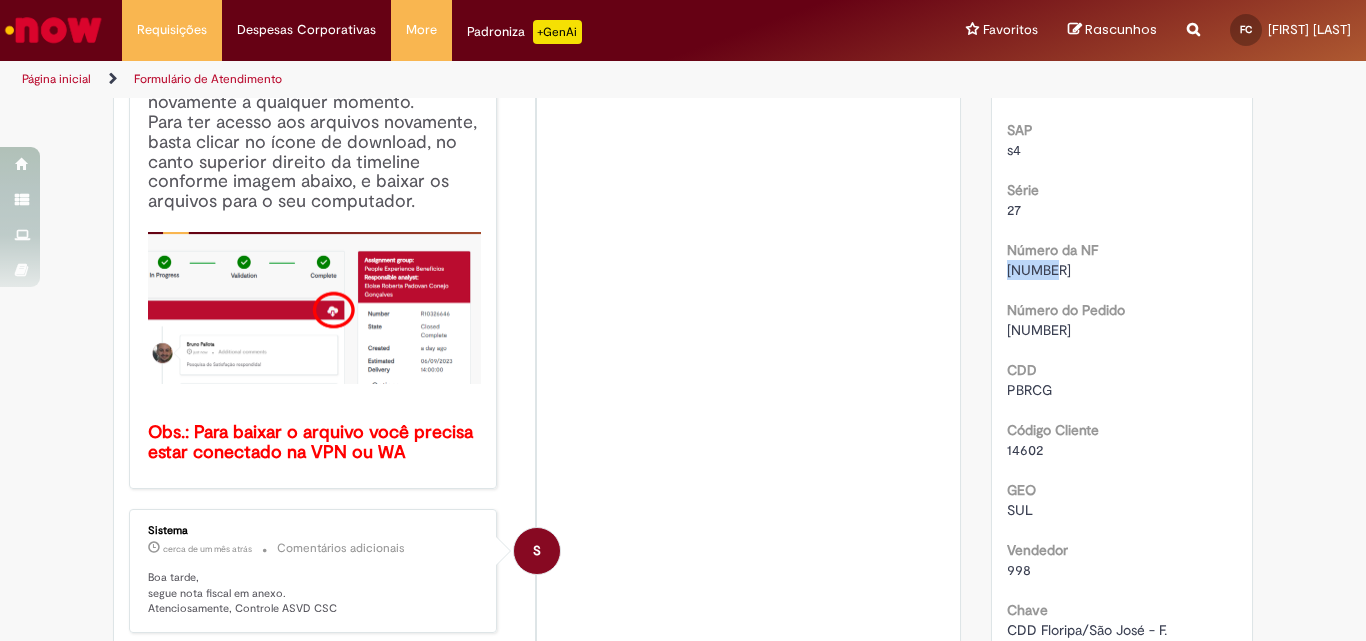 click on "209590" at bounding box center [1039, 270] 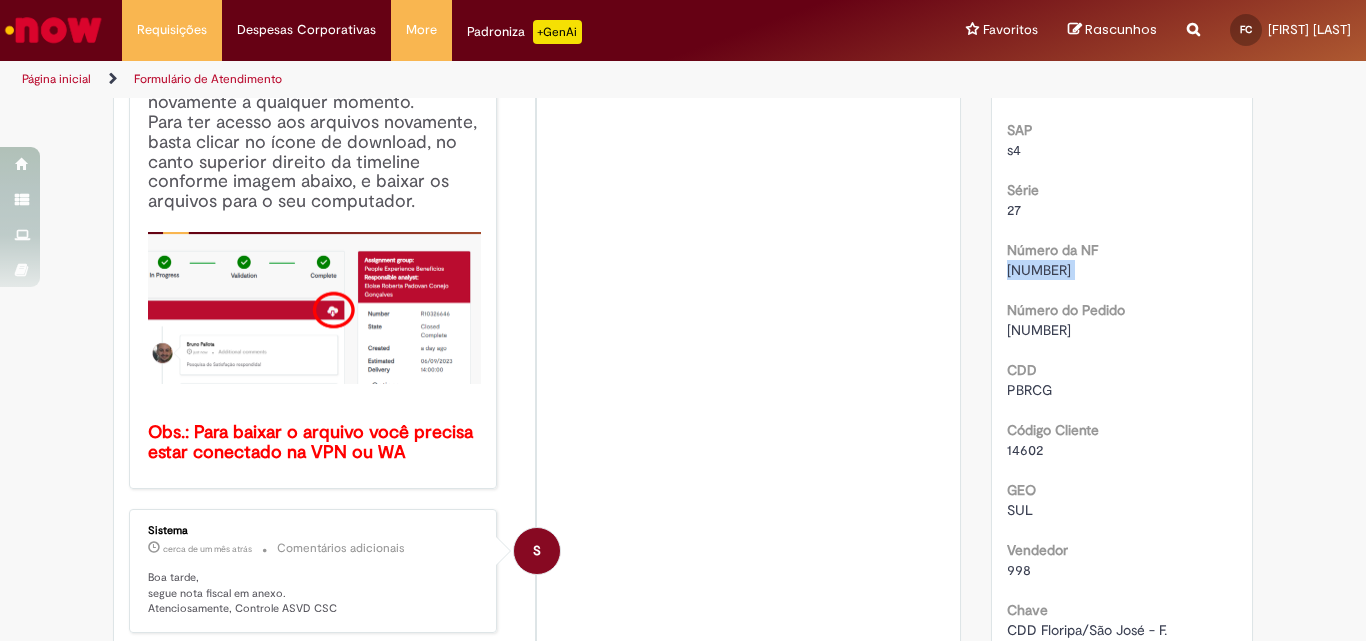 click on "209590" at bounding box center (1039, 270) 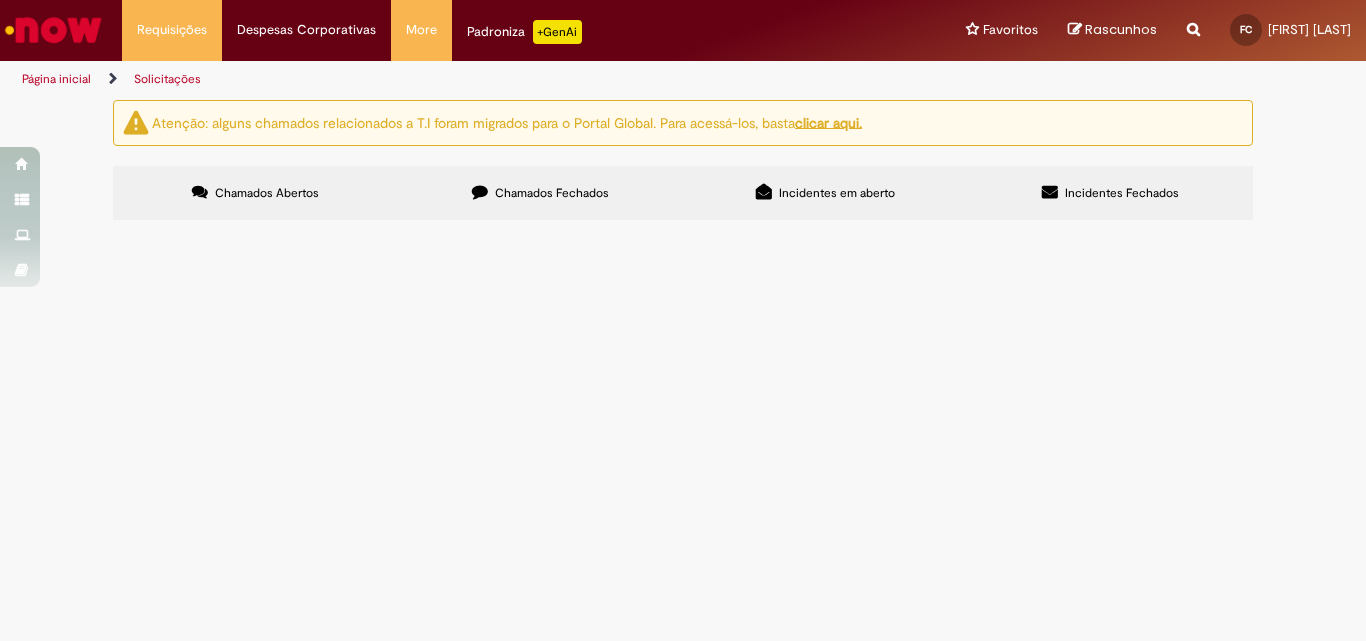 scroll, scrollTop: 0, scrollLeft: 0, axis: both 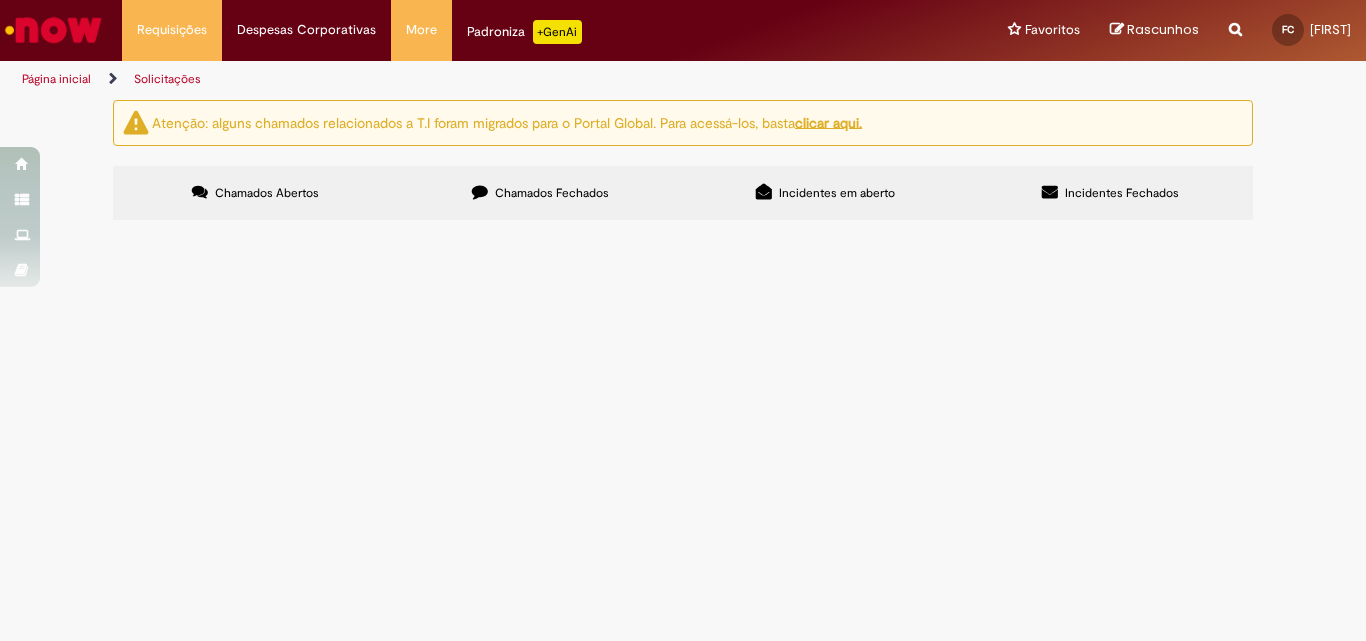 click on "Chamados Fechados" at bounding box center (540, 193) 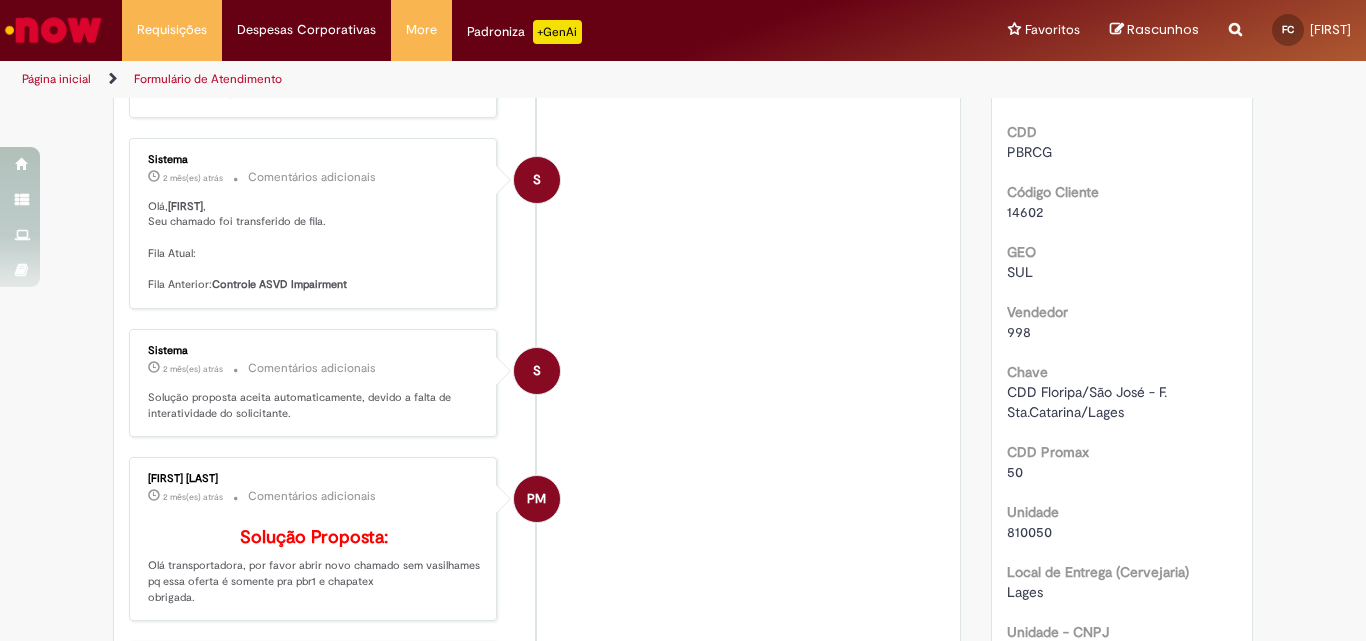scroll, scrollTop: 243, scrollLeft: 0, axis: vertical 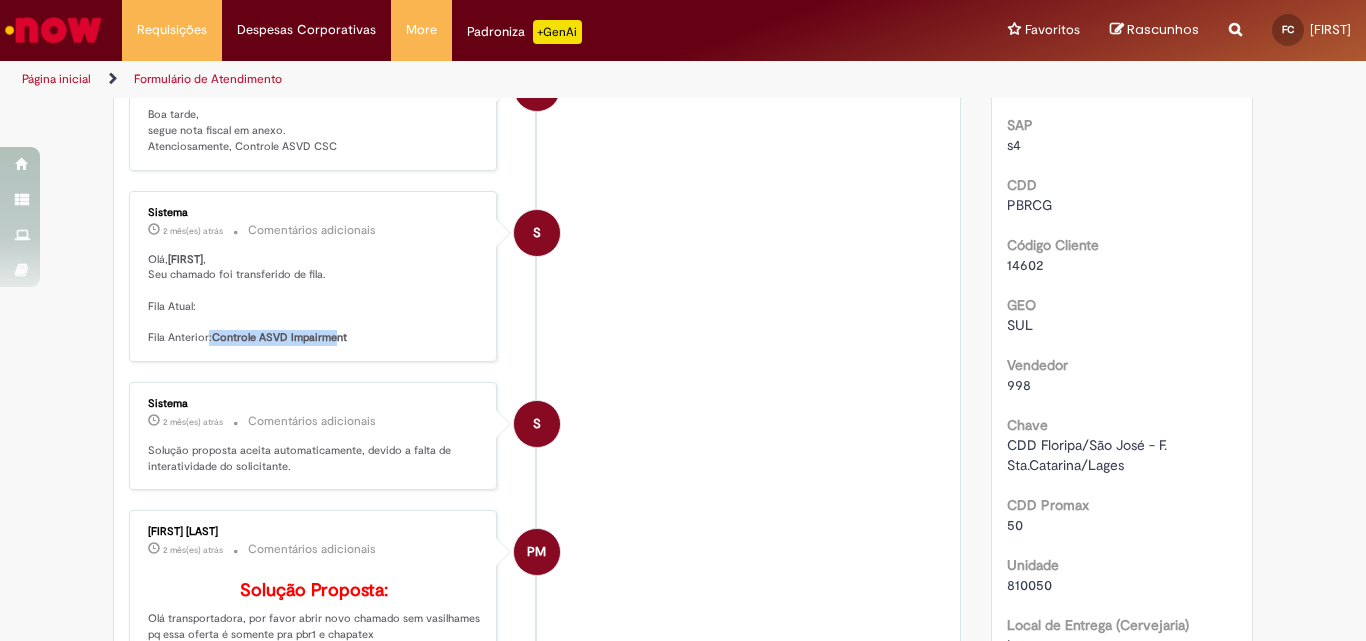 drag, startPoint x: 199, startPoint y: 345, endPoint x: 335, endPoint y: 337, distance: 136.23509 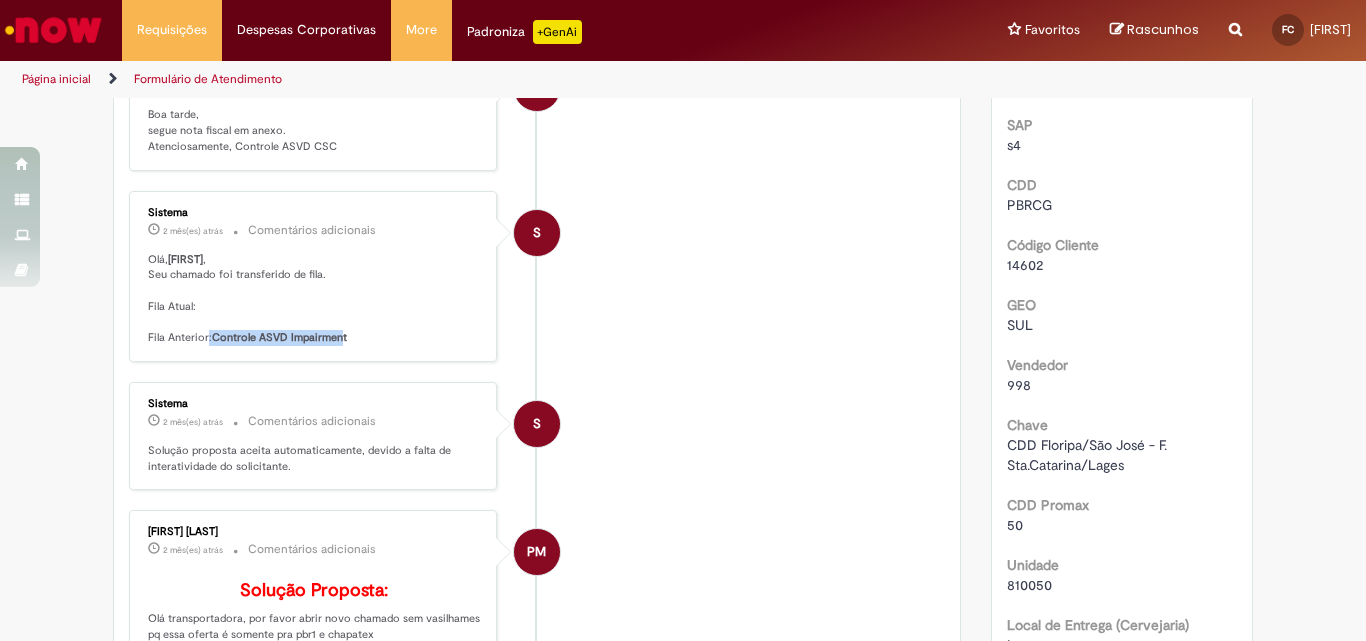 scroll, scrollTop: 0, scrollLeft: 0, axis: both 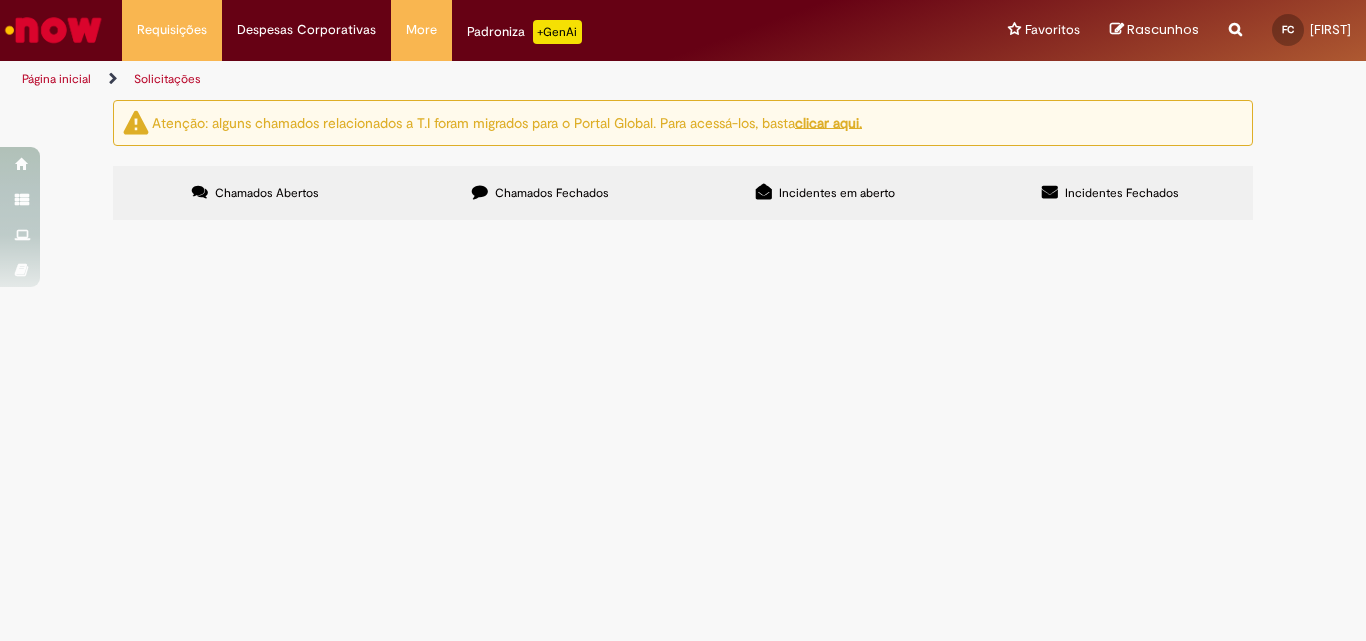 click on "Chamados Fechados" at bounding box center [540, 193] 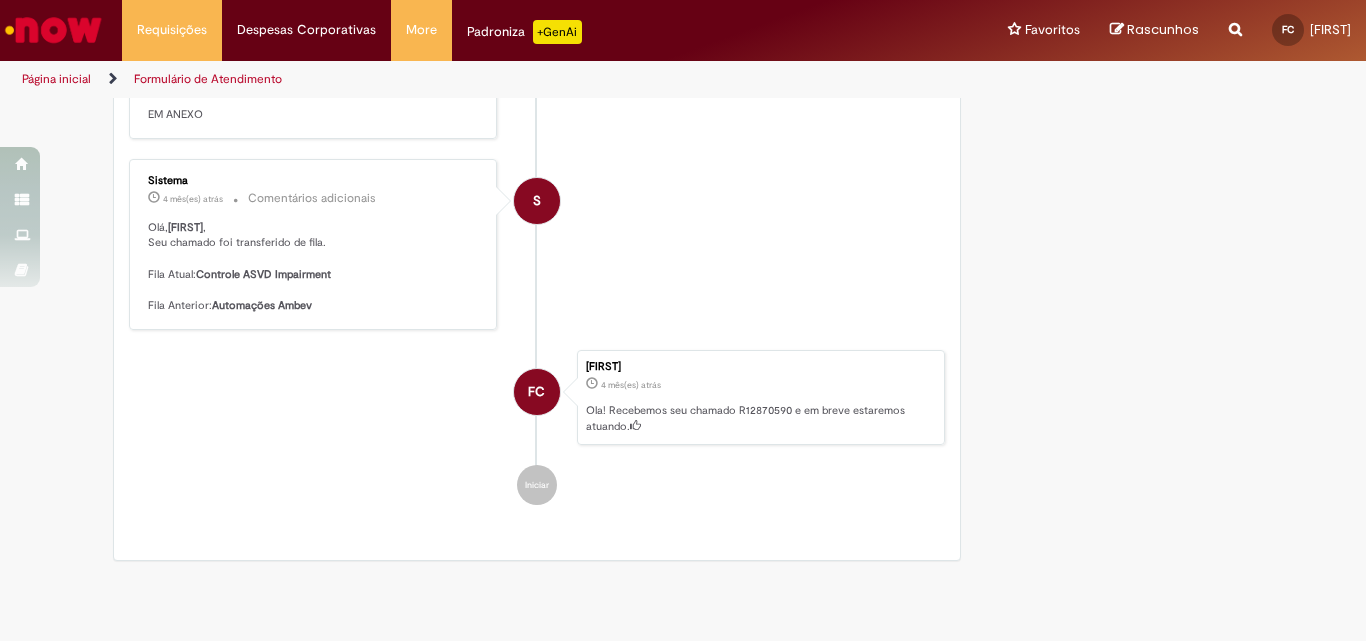 scroll, scrollTop: 1463, scrollLeft: 0, axis: vertical 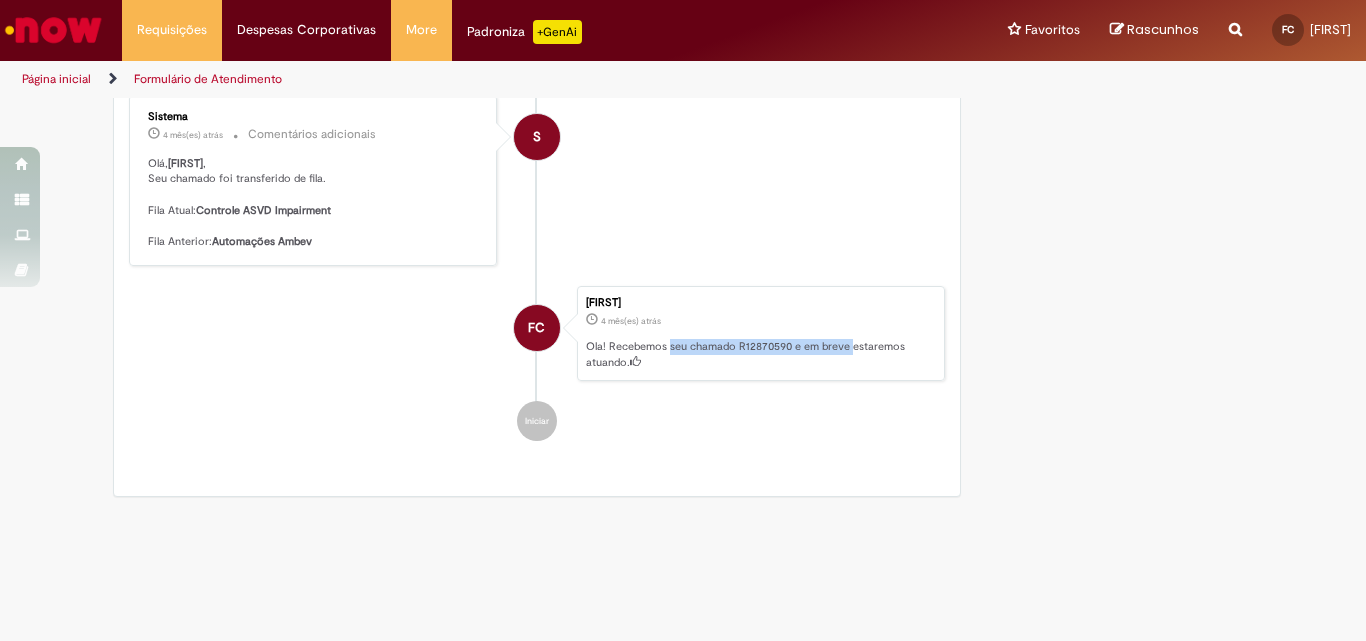 drag, startPoint x: 664, startPoint y: 374, endPoint x: 914, endPoint y: 373, distance: 250.002 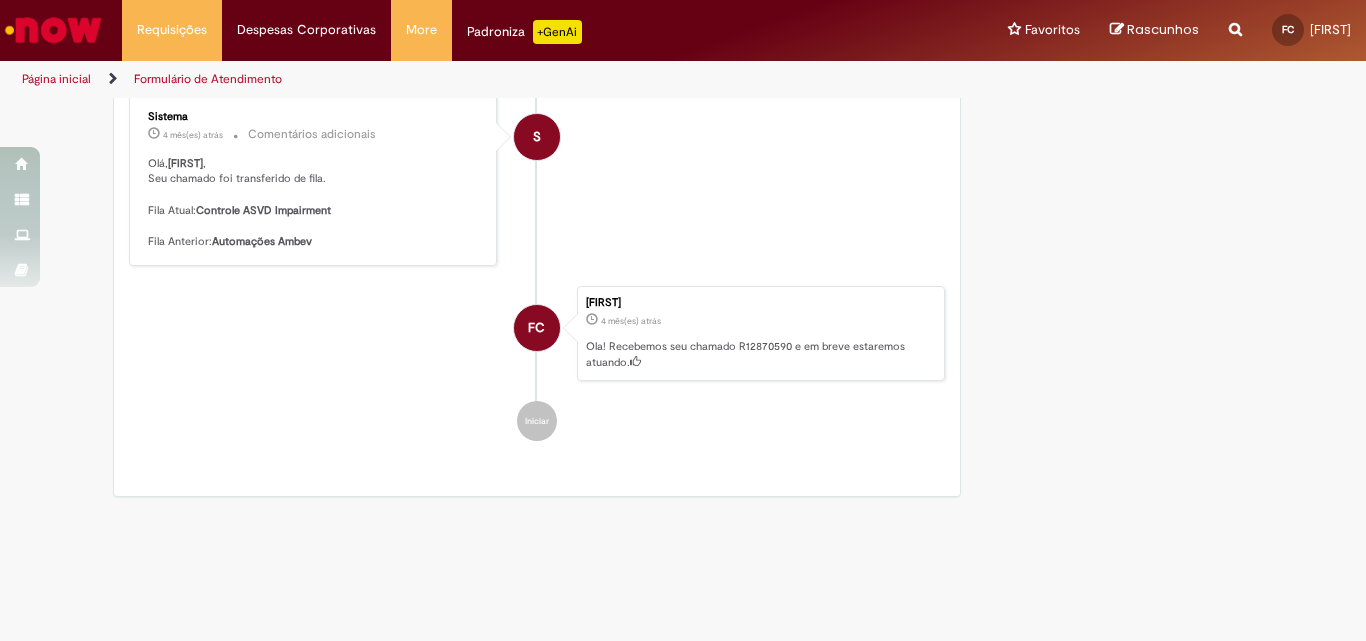 click on "Verificar Código de Barras
Aguardando Aprovação
Aguardando atendimento
Em andamento
Validação
Concluído
Emissão de NF de Ativos do ASVD
Enviar
S
Sistema
[TIME_PERIOD]     Comentários adicionais
Prezado, usuário. Para ter acesso aos arquivos novamente, basta clicar no ícone de download, no canto superior direito da timeline conforme imagem abaixo, e baixar os arquivos para o seu computador.     S" at bounding box center (683, -428) 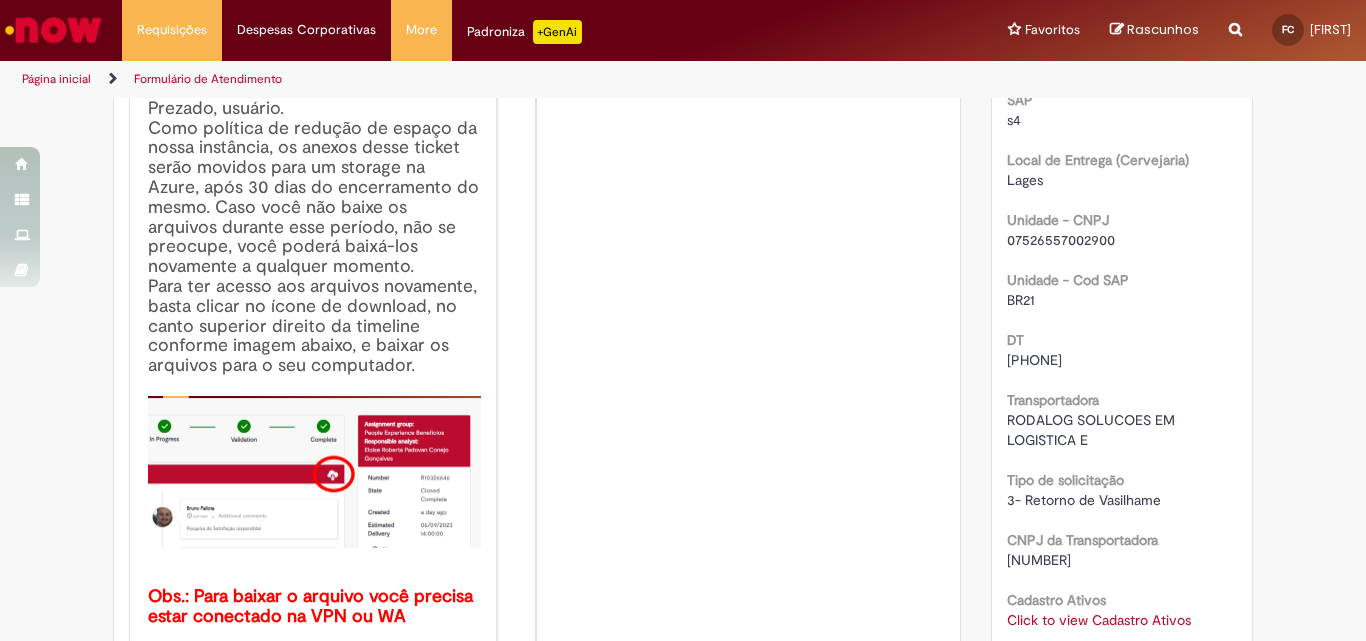 scroll, scrollTop: 0, scrollLeft: 0, axis: both 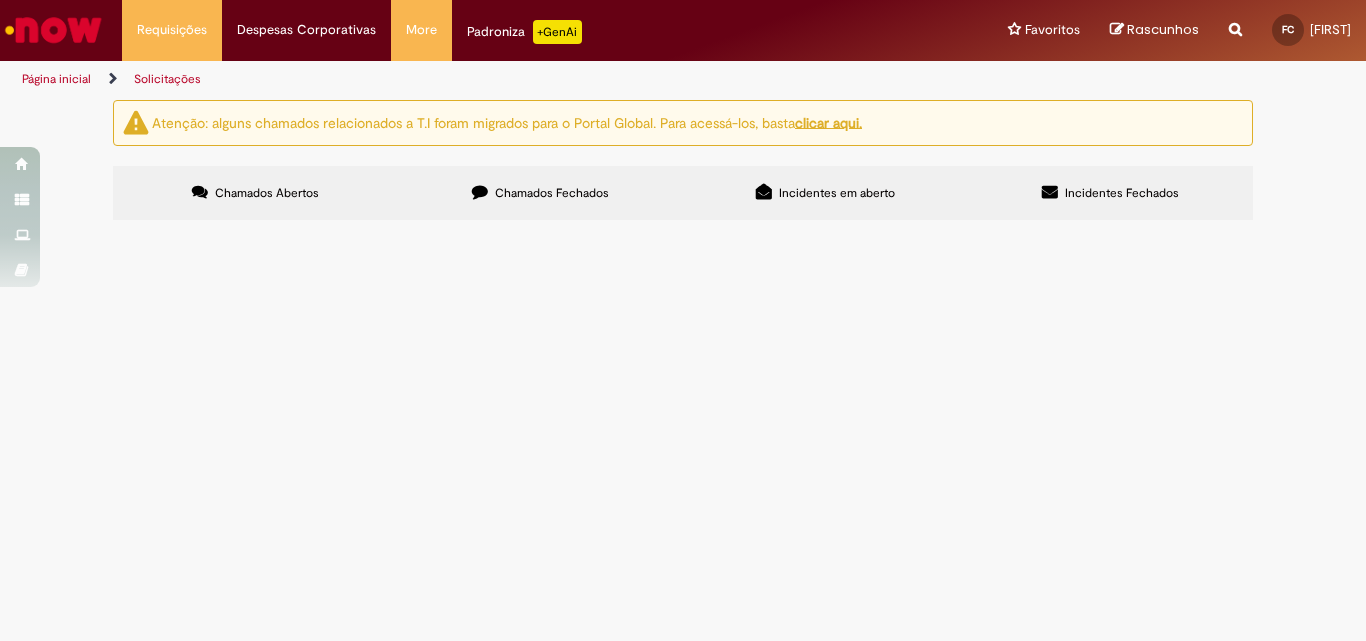 click on "Chamados Fechados" at bounding box center [540, 193] 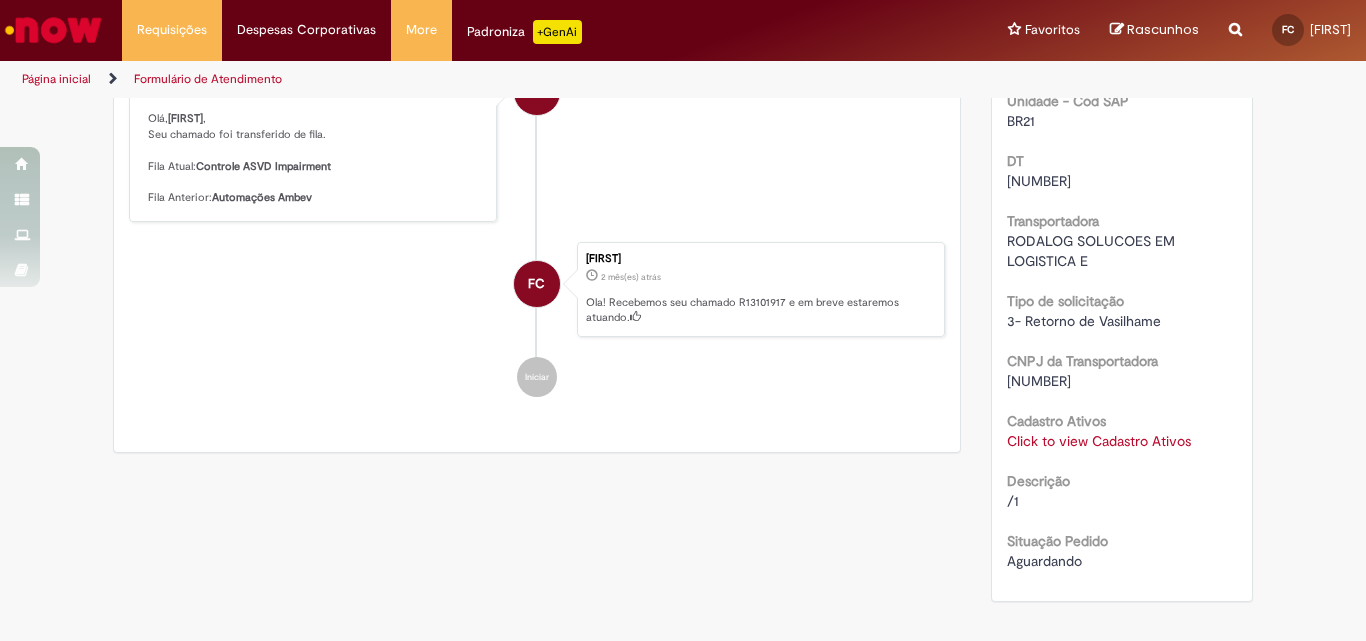 scroll, scrollTop: 743, scrollLeft: 0, axis: vertical 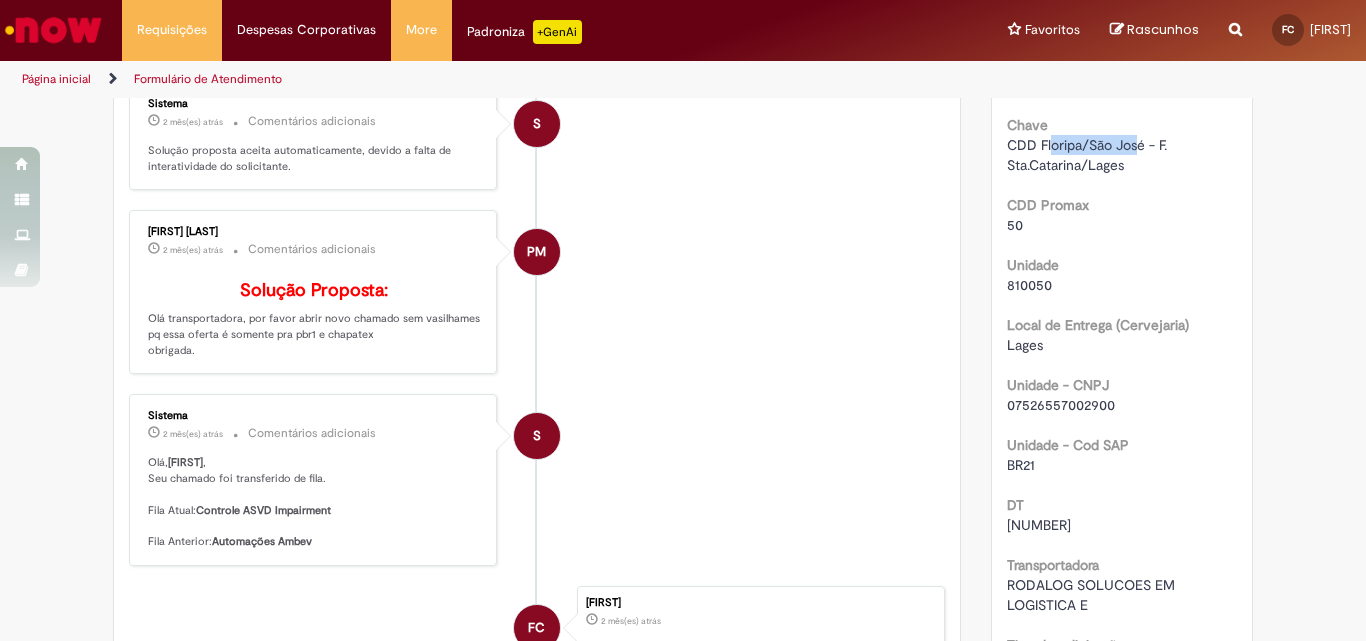 drag, startPoint x: 1070, startPoint y: 191, endPoint x: 1128, endPoint y: 188, distance: 58.077534 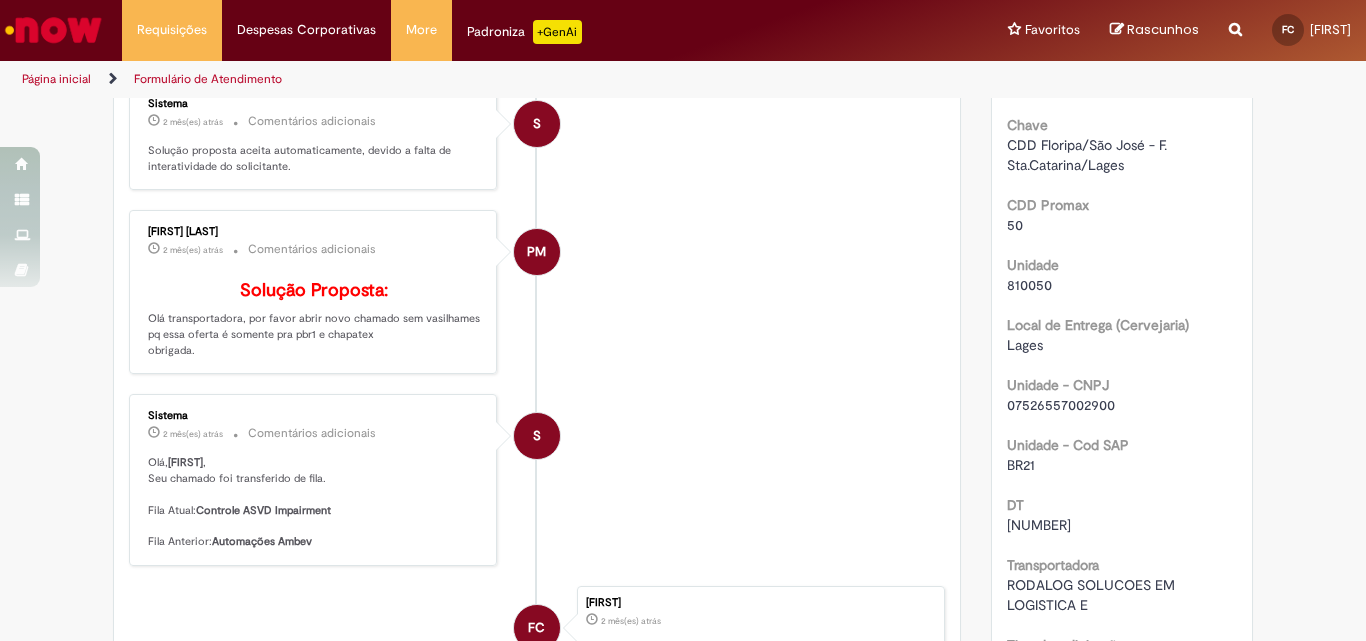 click on "CDD Floripa/São José - F. Sta.Catarina/Lages" at bounding box center (1122, 155) 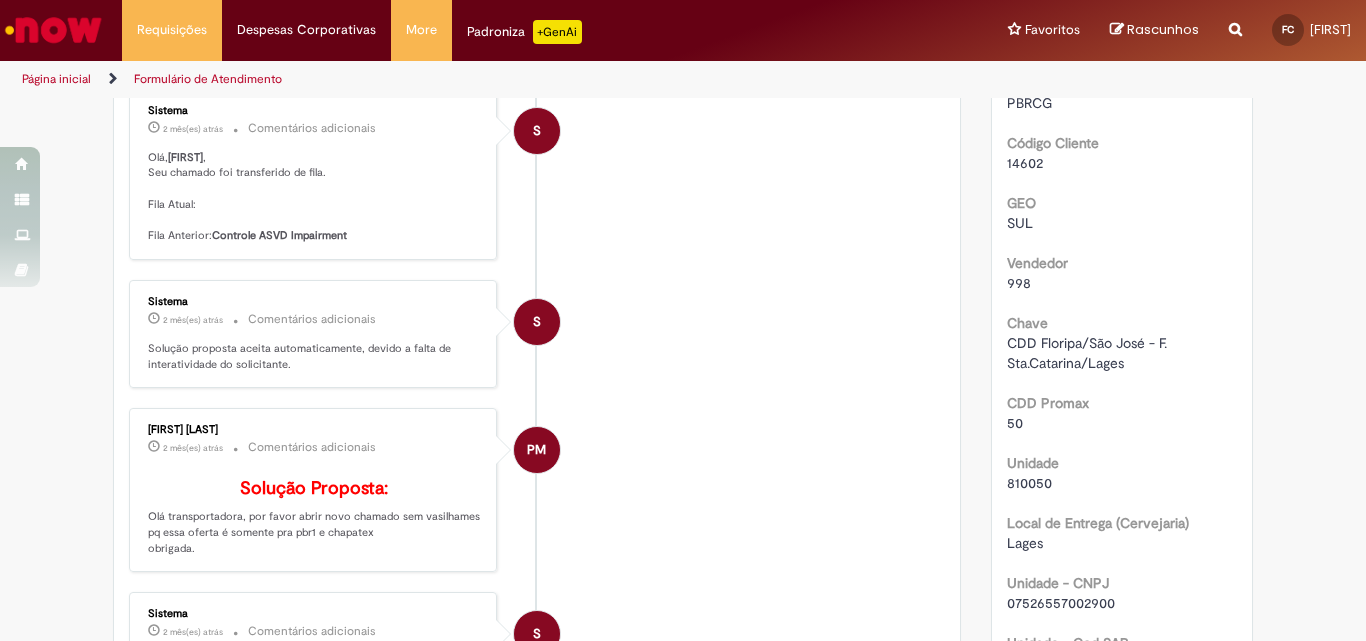 scroll, scrollTop: 343, scrollLeft: 0, axis: vertical 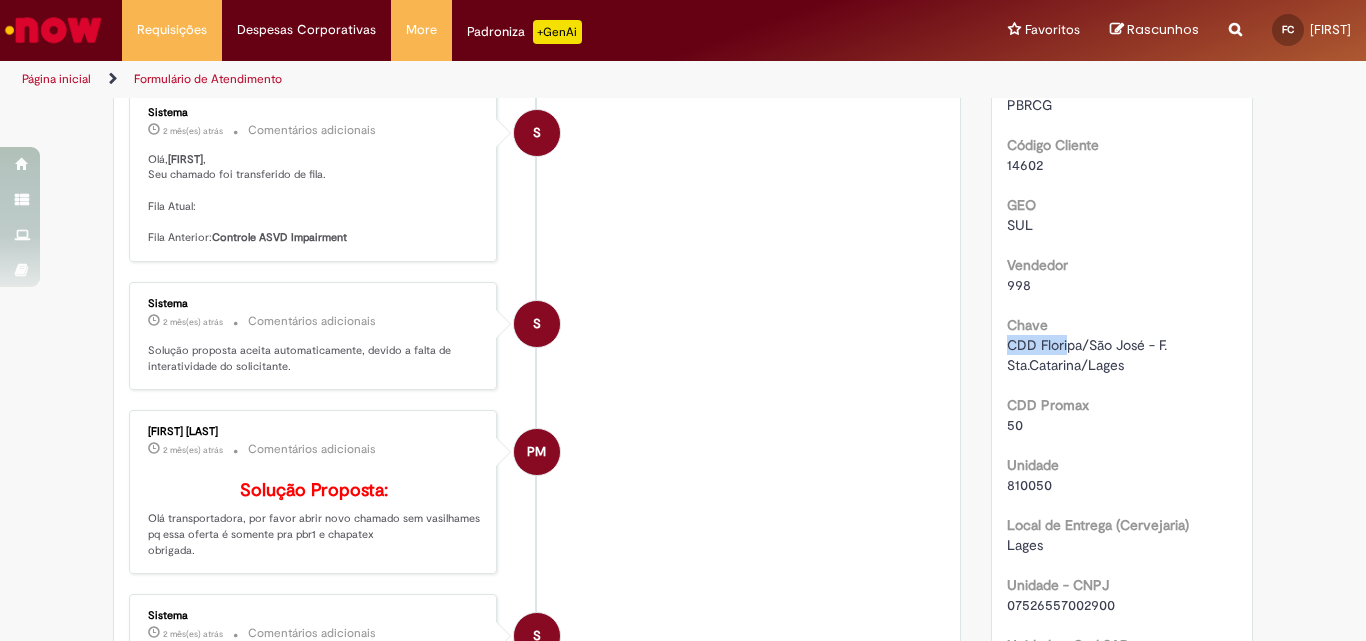 drag, startPoint x: 1010, startPoint y: 386, endPoint x: 1075, endPoint y: 386, distance: 65 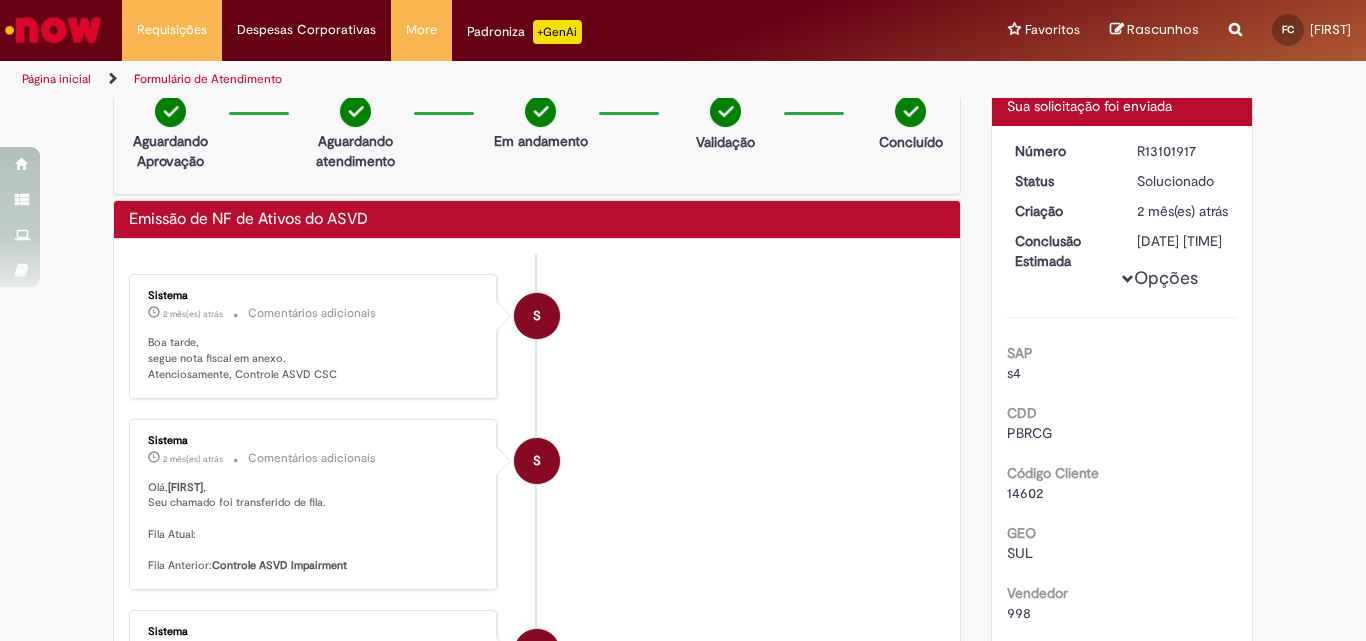 scroll, scrollTop: 0, scrollLeft: 0, axis: both 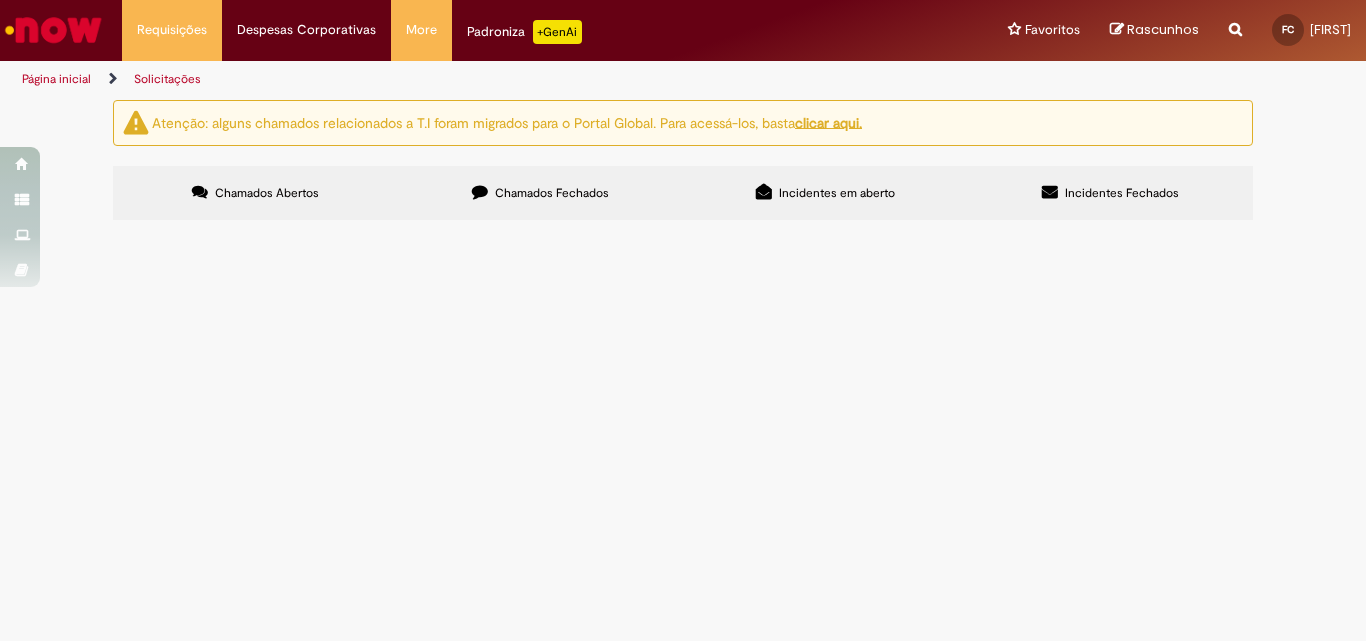 click at bounding box center (480, 192) 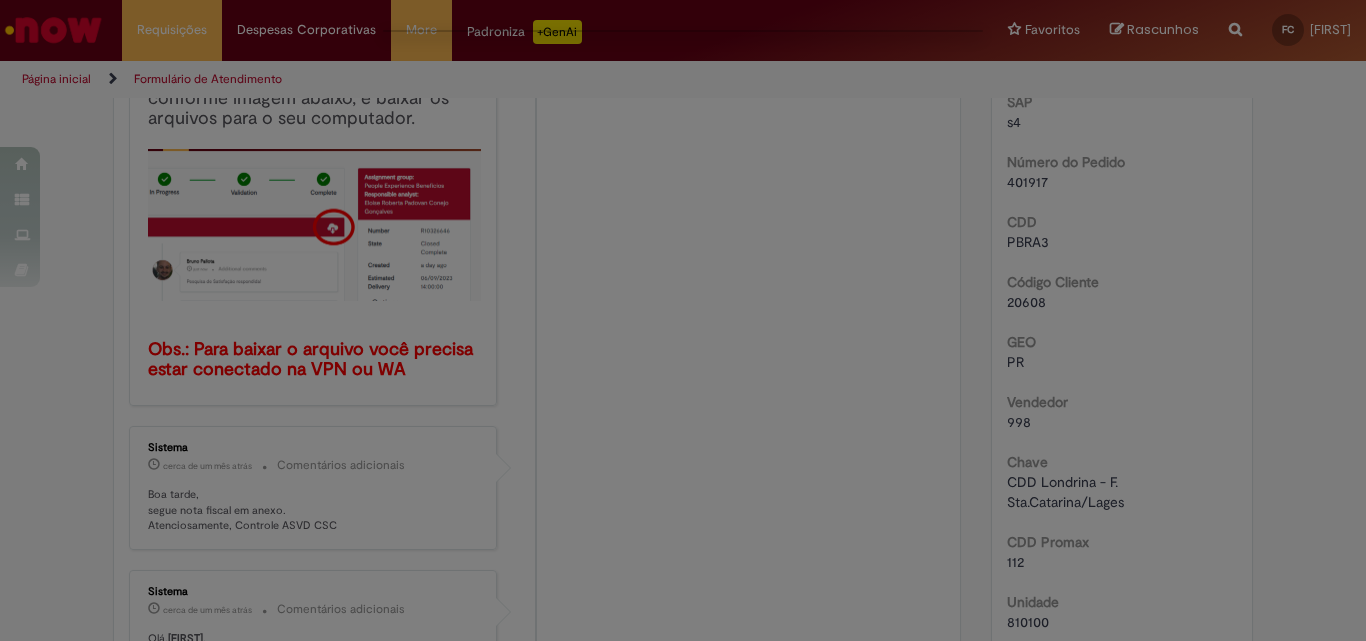scroll, scrollTop: 0, scrollLeft: 0, axis: both 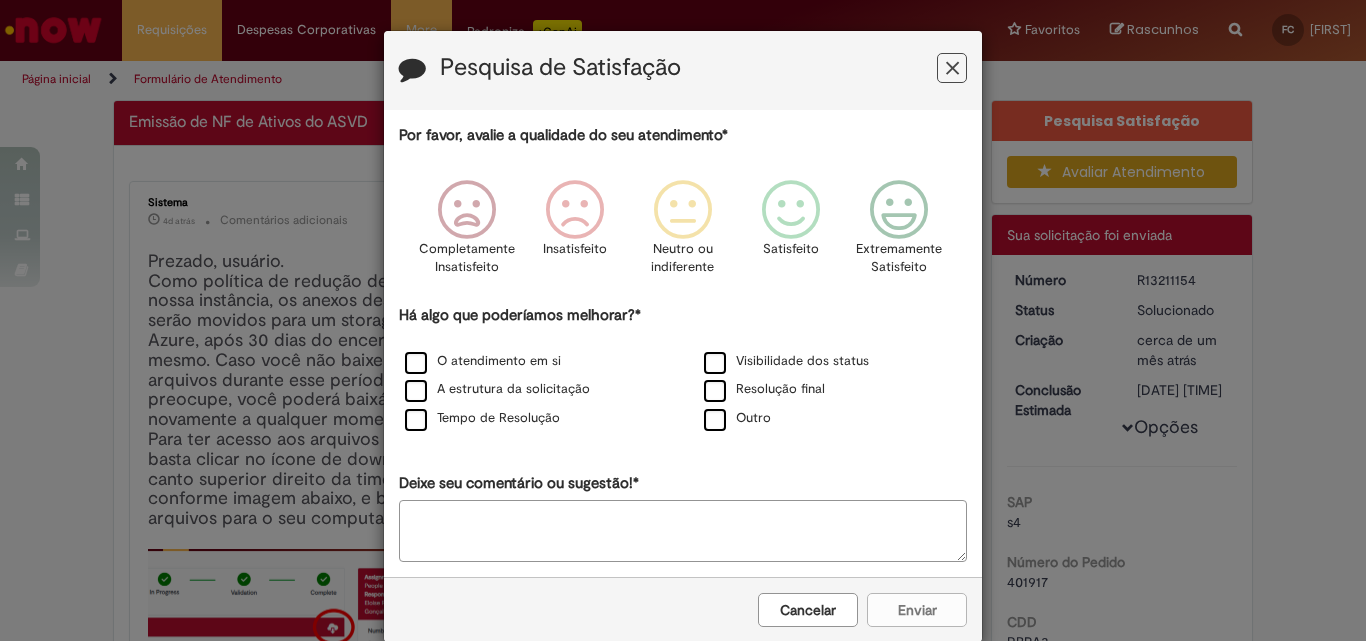 click at bounding box center (952, 68) 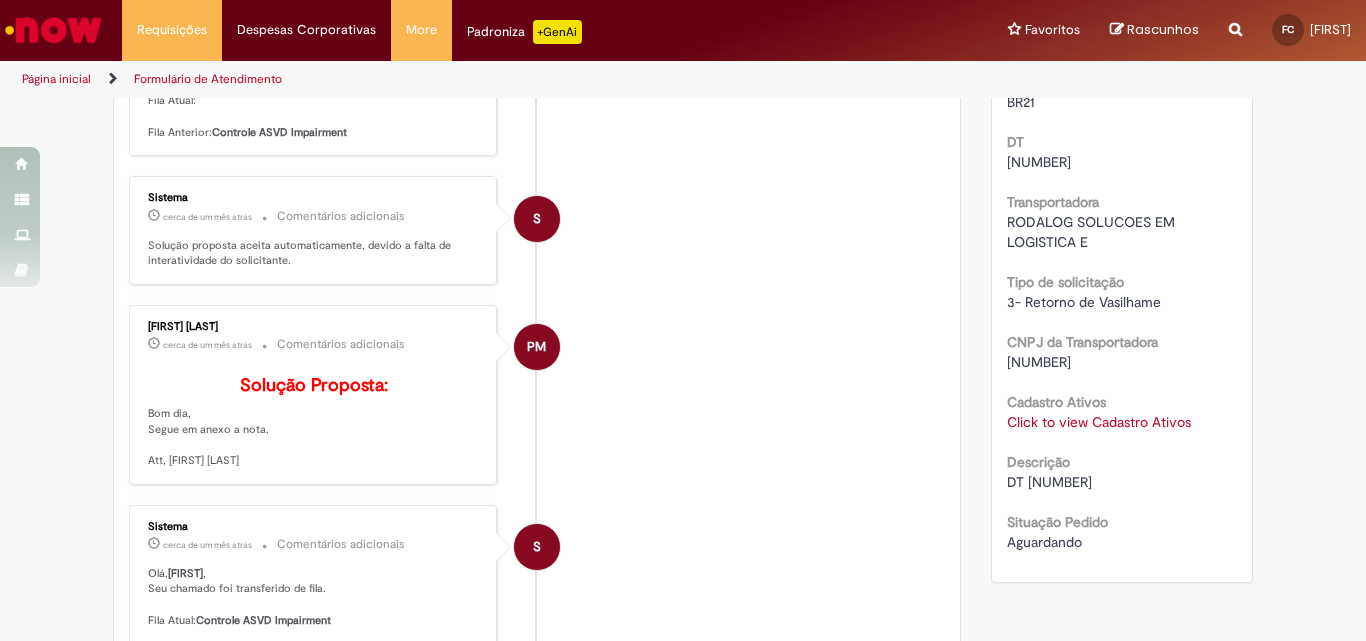 scroll, scrollTop: 1200, scrollLeft: 0, axis: vertical 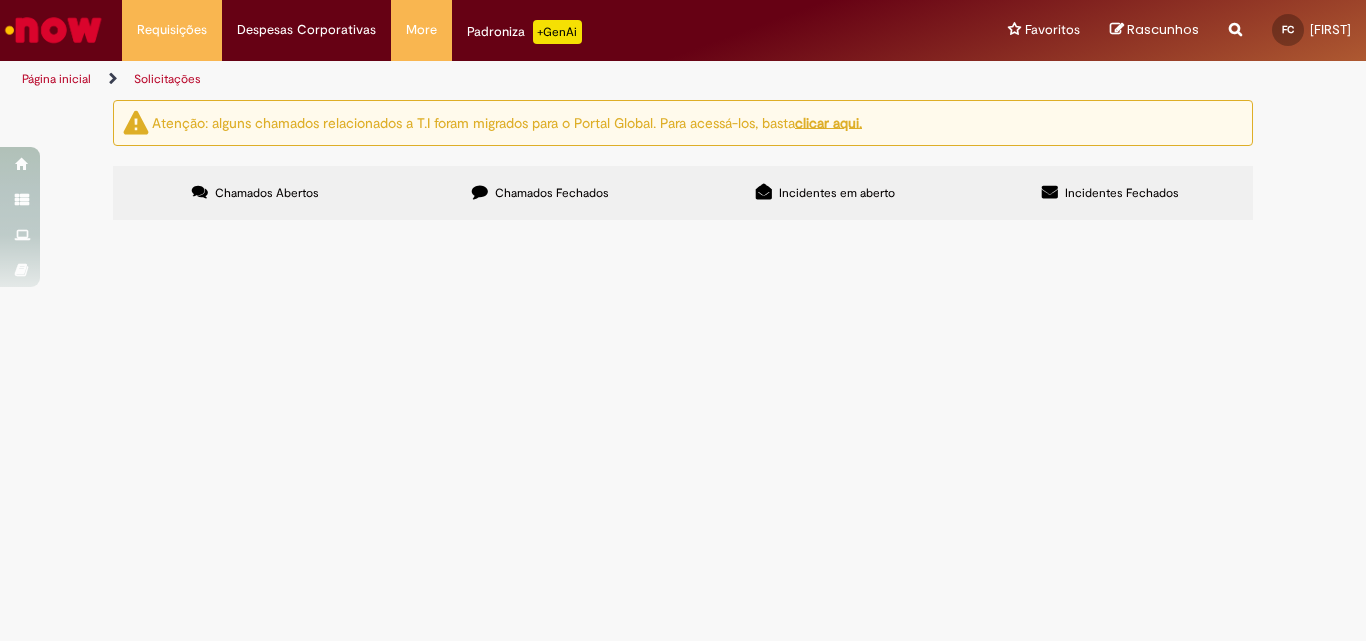click on "Chamados Fechados" at bounding box center [540, 193] 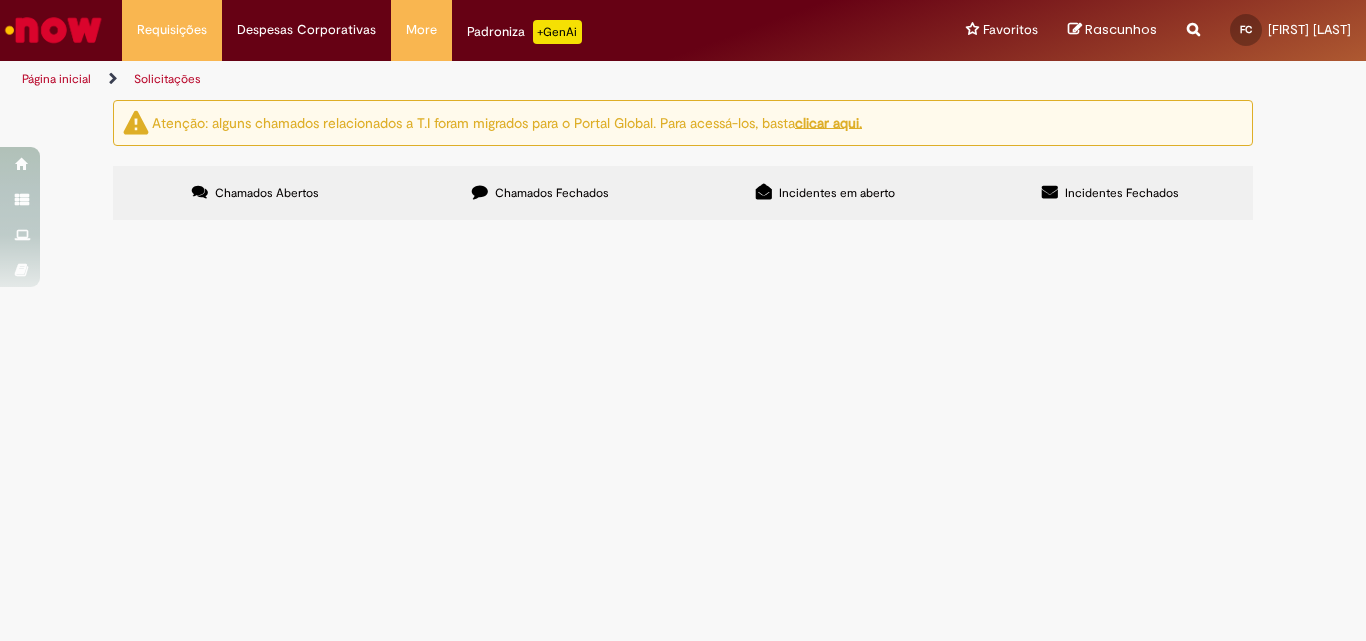 scroll, scrollTop: 0, scrollLeft: 0, axis: both 